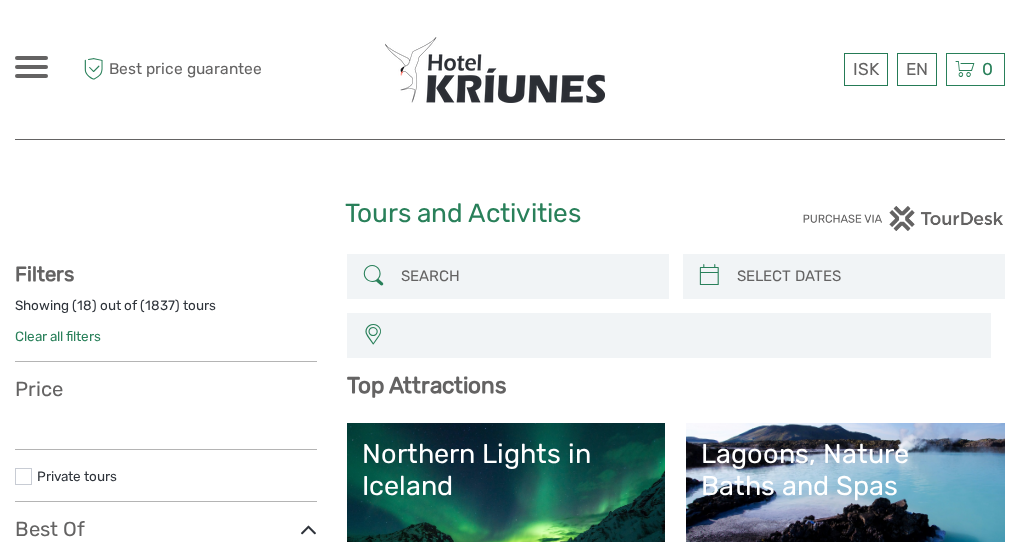 scroll, scrollTop: 0, scrollLeft: 0, axis: both 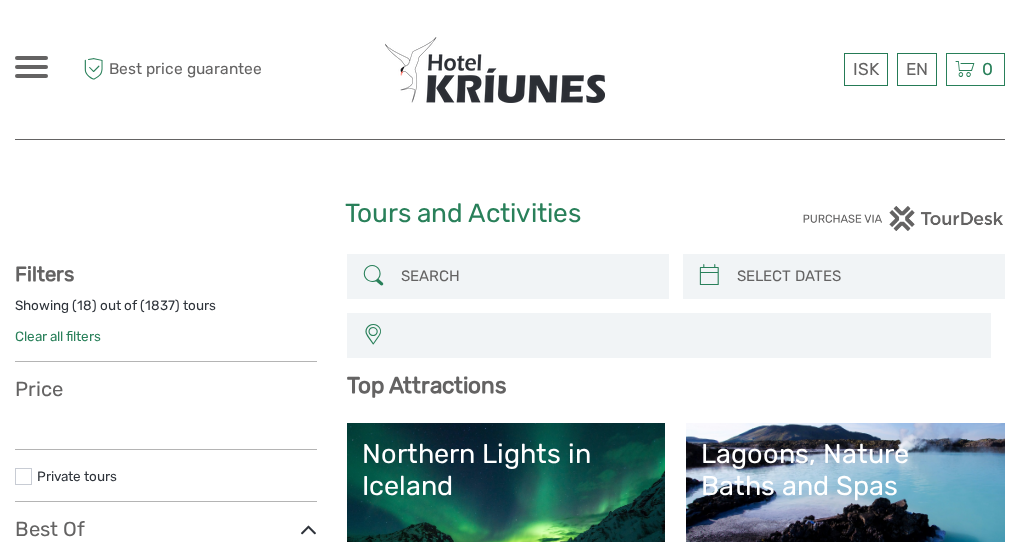 select 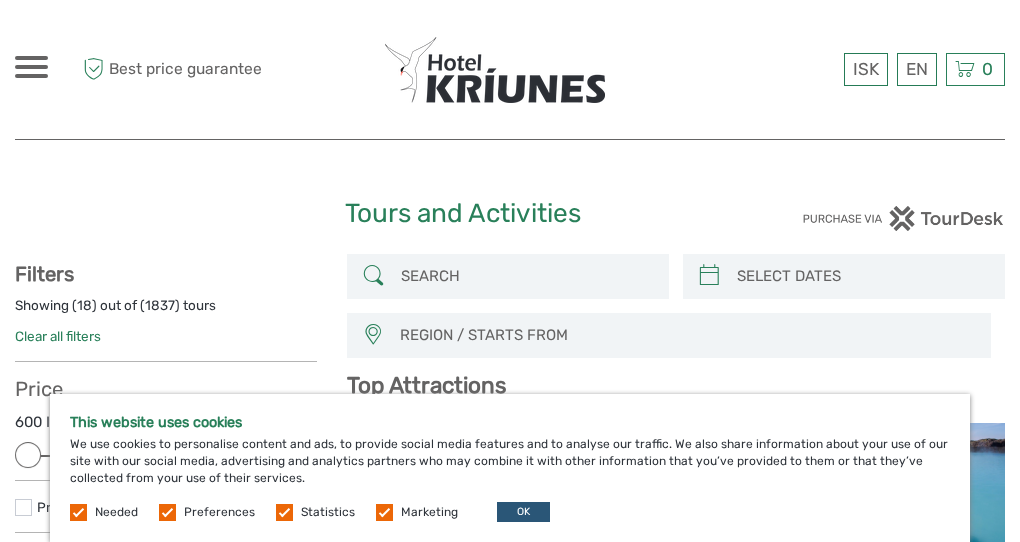 scroll, scrollTop: 0, scrollLeft: 0, axis: both 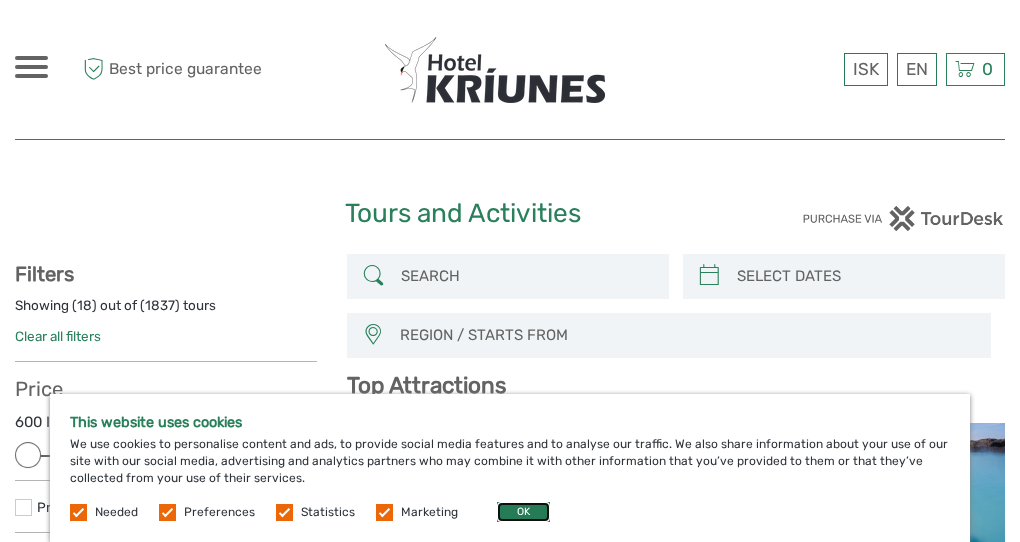click on "OK" at bounding box center [523, 512] 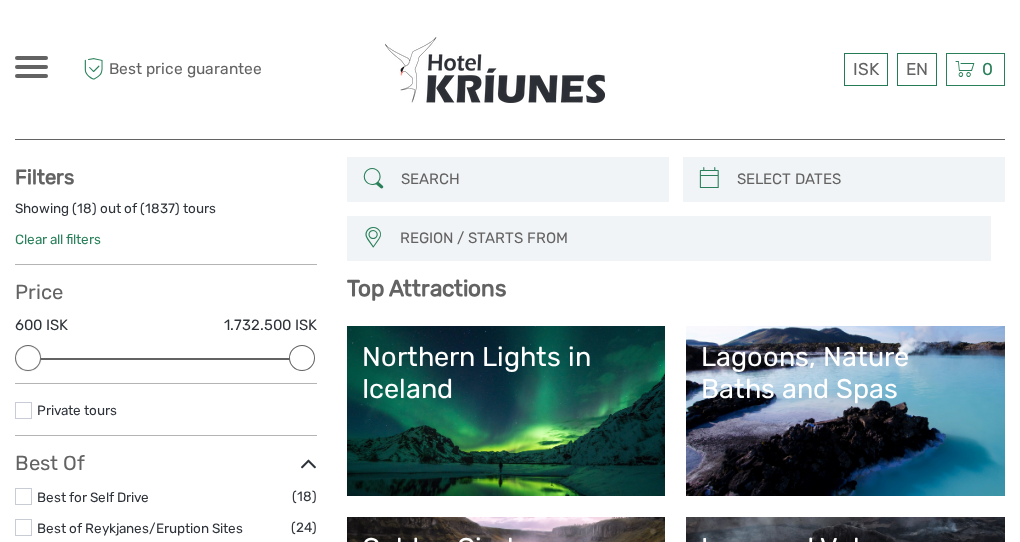 scroll, scrollTop: 98, scrollLeft: 0, axis: vertical 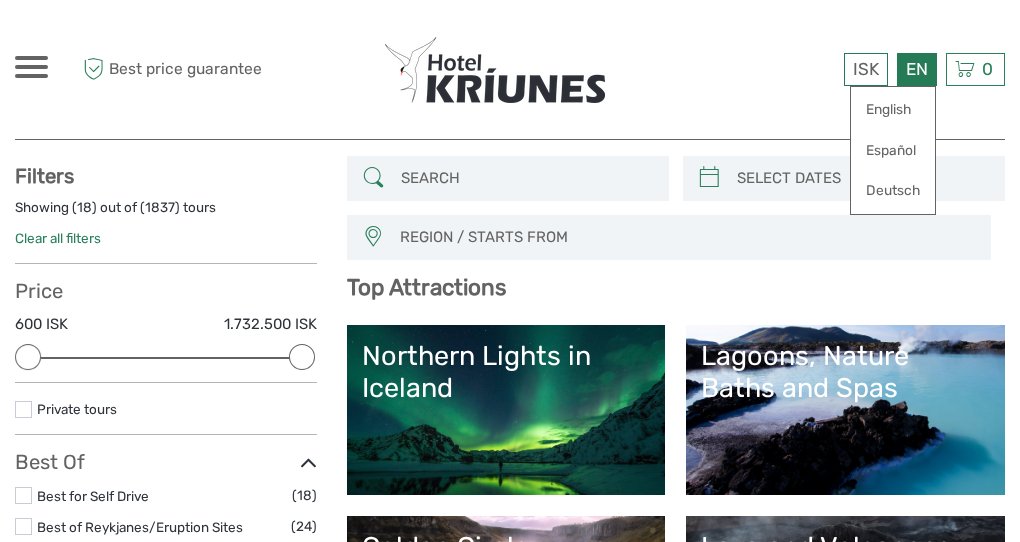 click on "EN
English
Español
Deutsch" at bounding box center [917, 69] 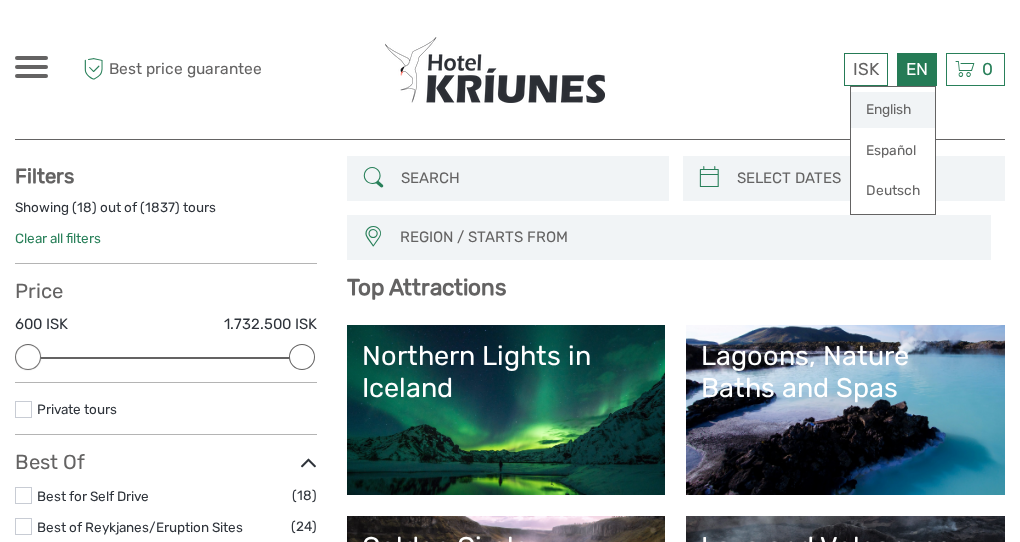 click on "English" at bounding box center (893, 110) 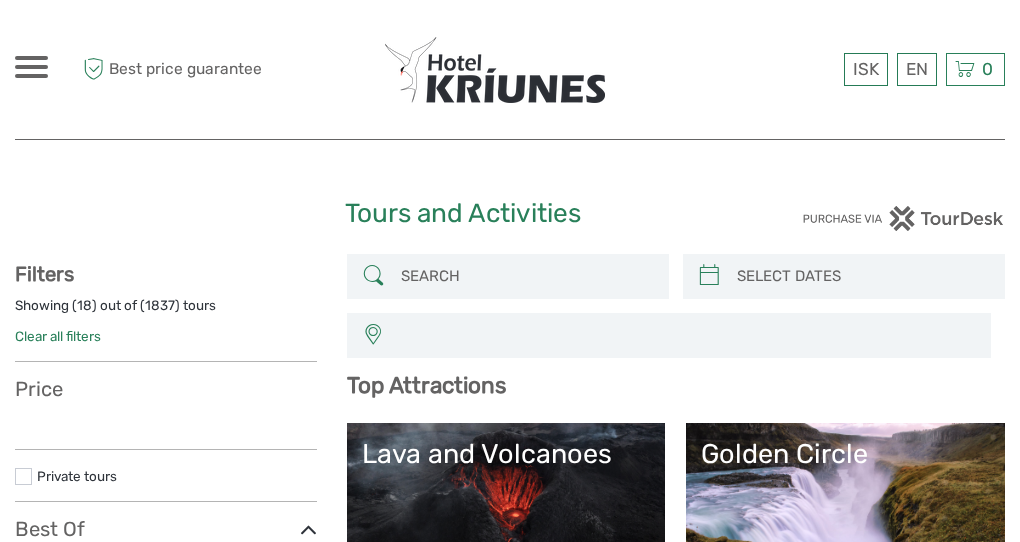 select 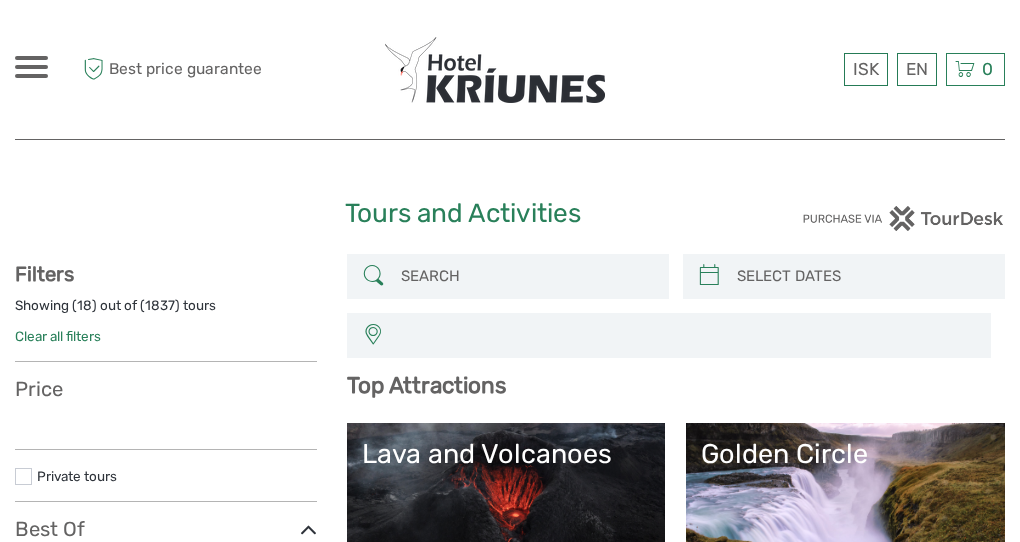 select 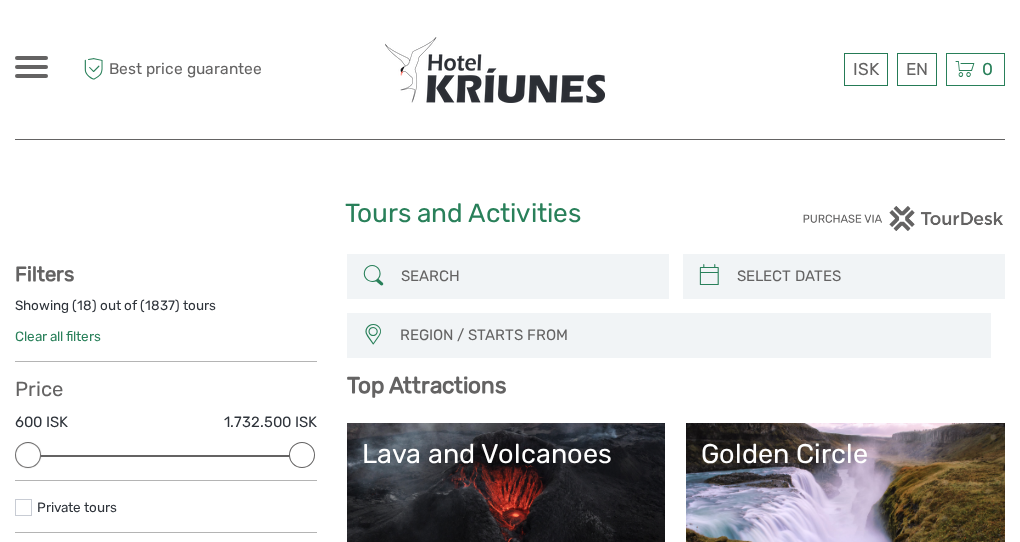 scroll, scrollTop: 200, scrollLeft: 0, axis: vertical 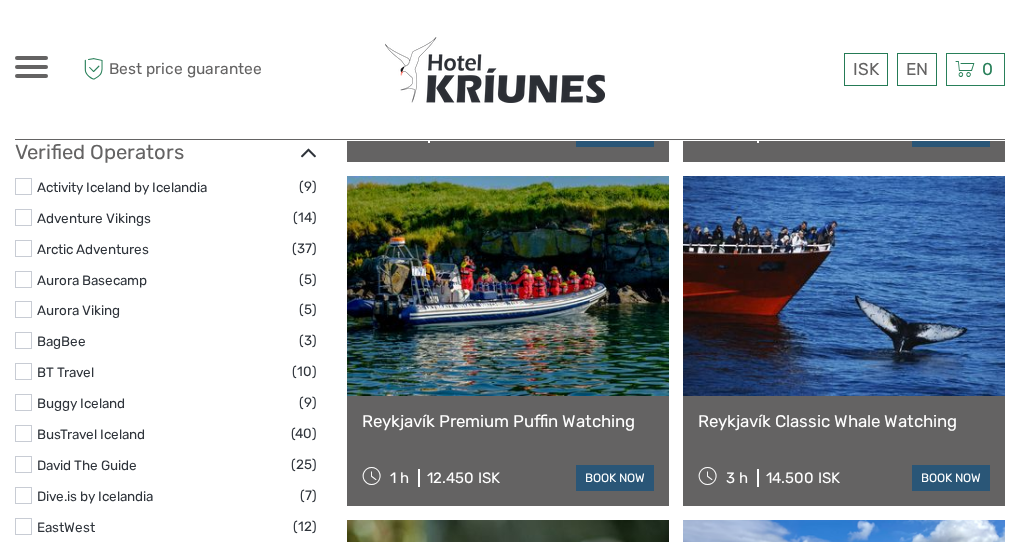 click at bounding box center (844, 286) 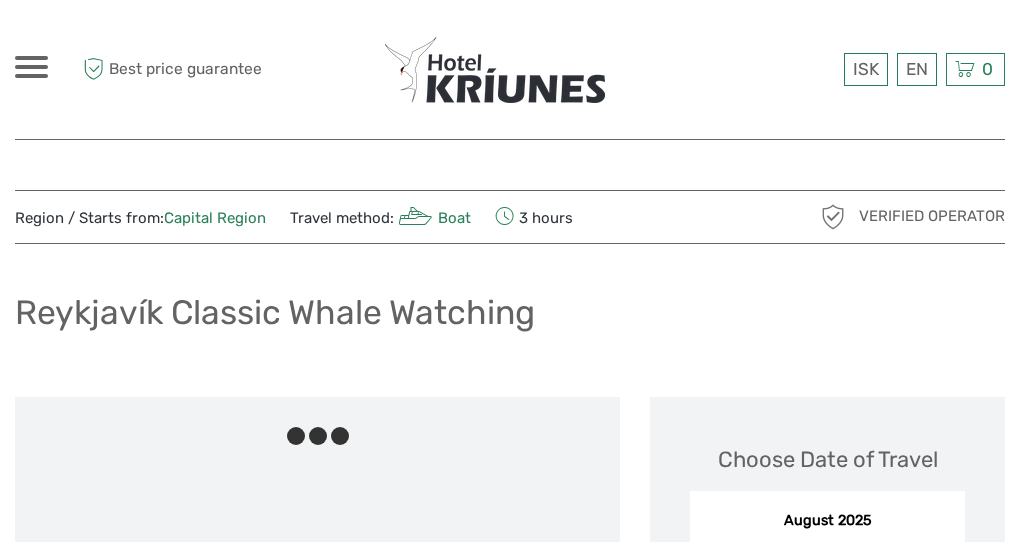 scroll, scrollTop: 0, scrollLeft: 0, axis: both 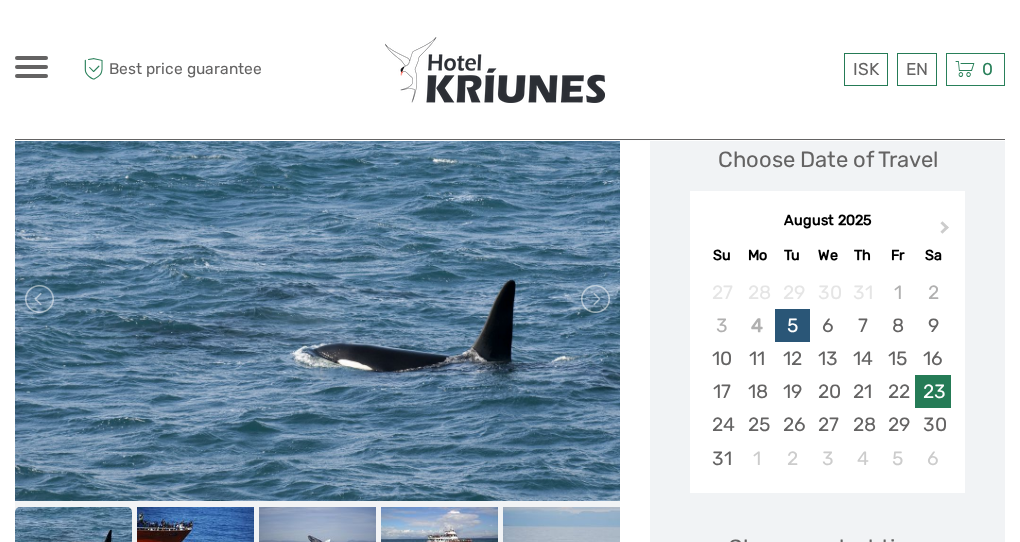 click on "23" at bounding box center [932, 391] 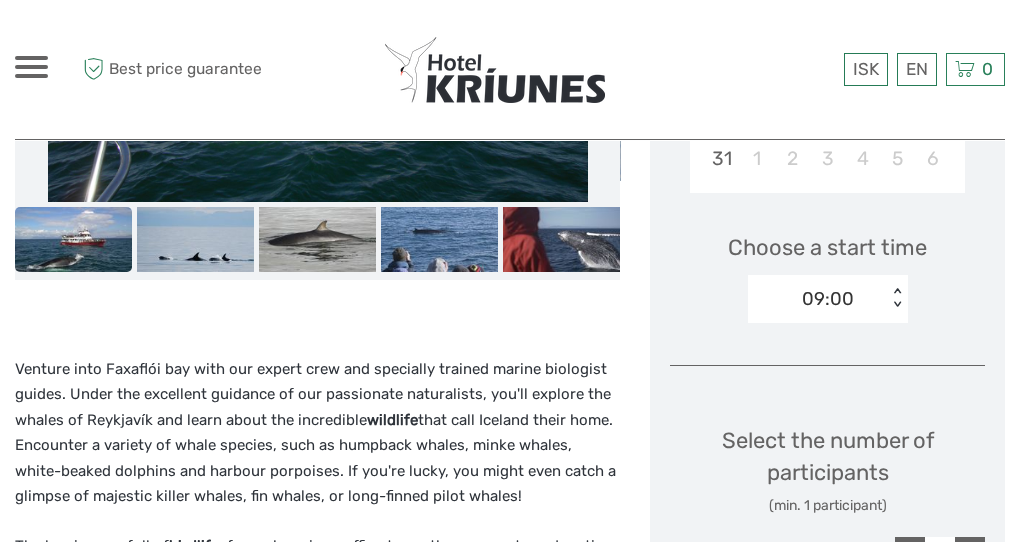 scroll, scrollTop: 800, scrollLeft: 0, axis: vertical 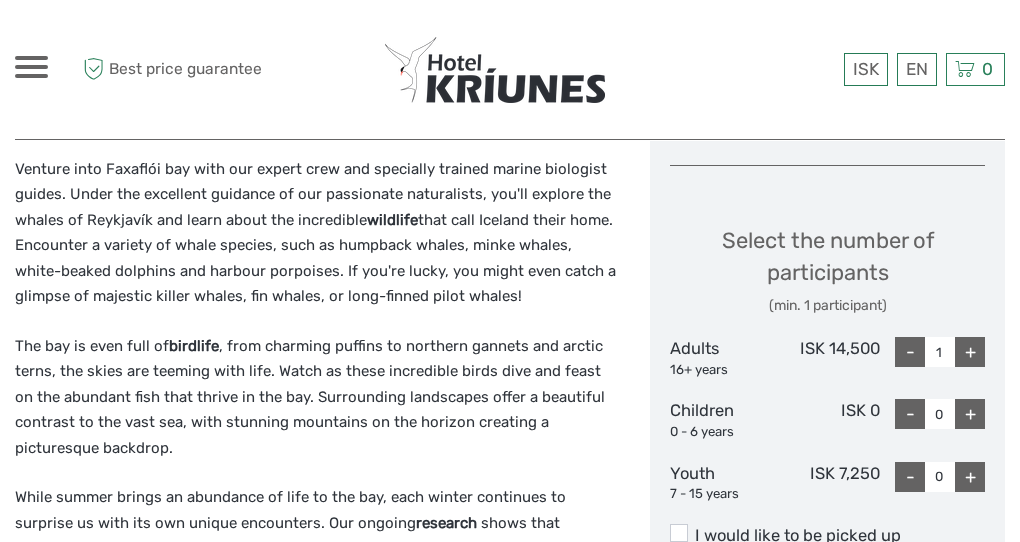 click on "+" at bounding box center (970, 352) 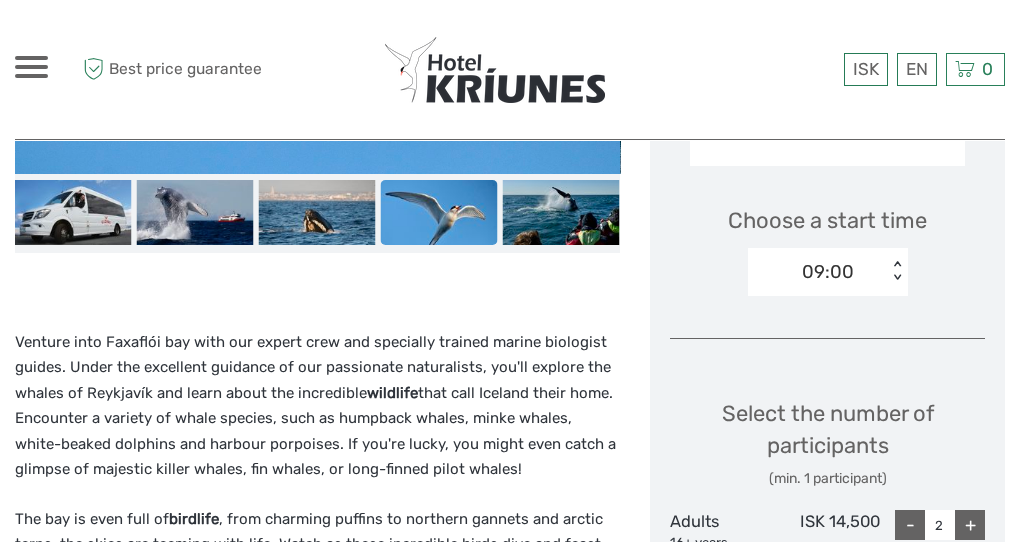 scroll, scrollTop: 600, scrollLeft: 0, axis: vertical 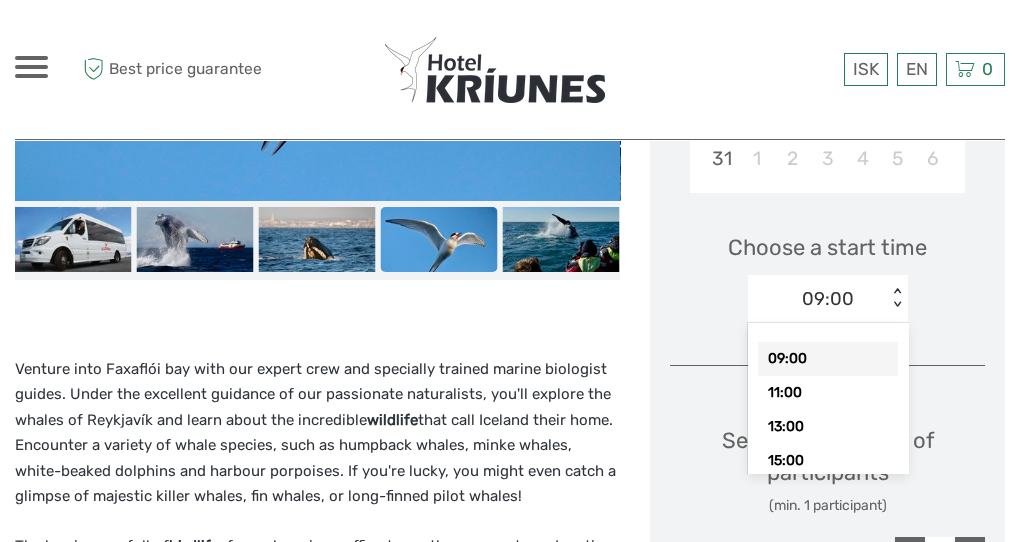 click on "< >" at bounding box center (896, 298) 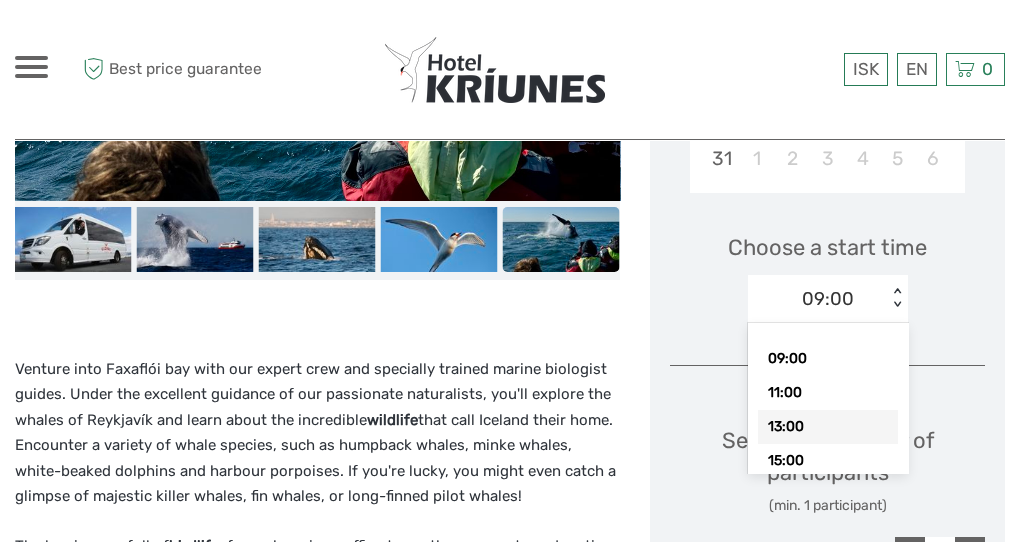 click on "13:00" at bounding box center [828, 427] 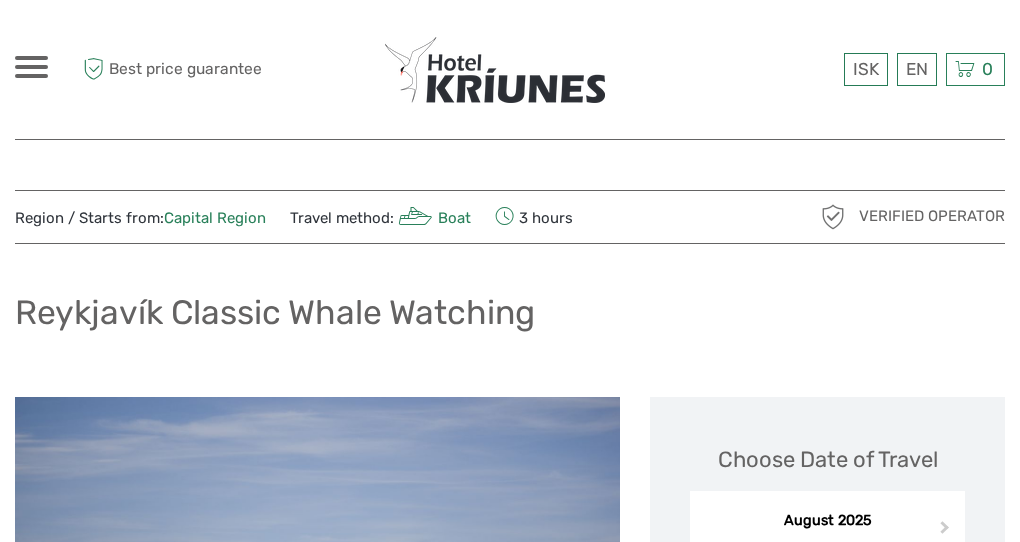 scroll, scrollTop: 0, scrollLeft: 0, axis: both 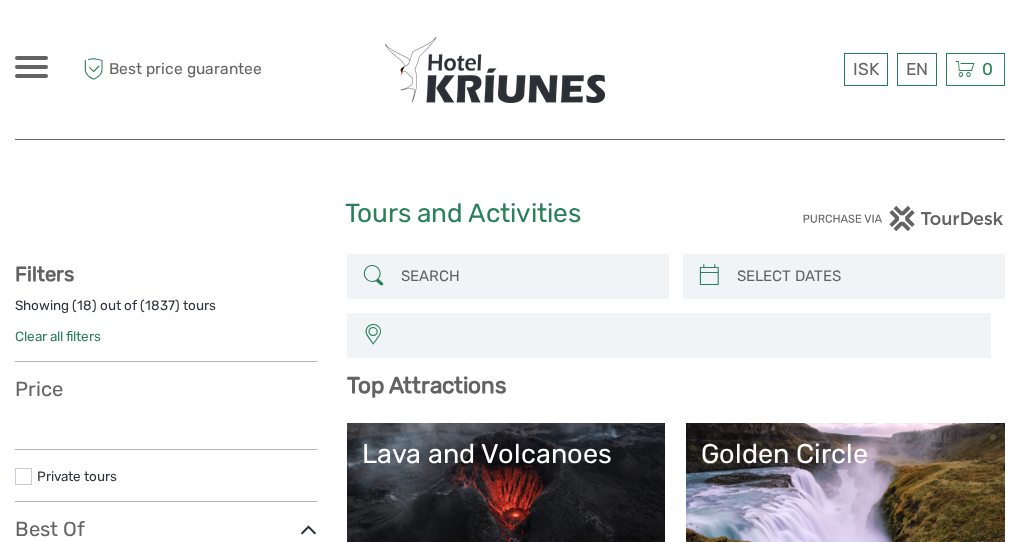 select 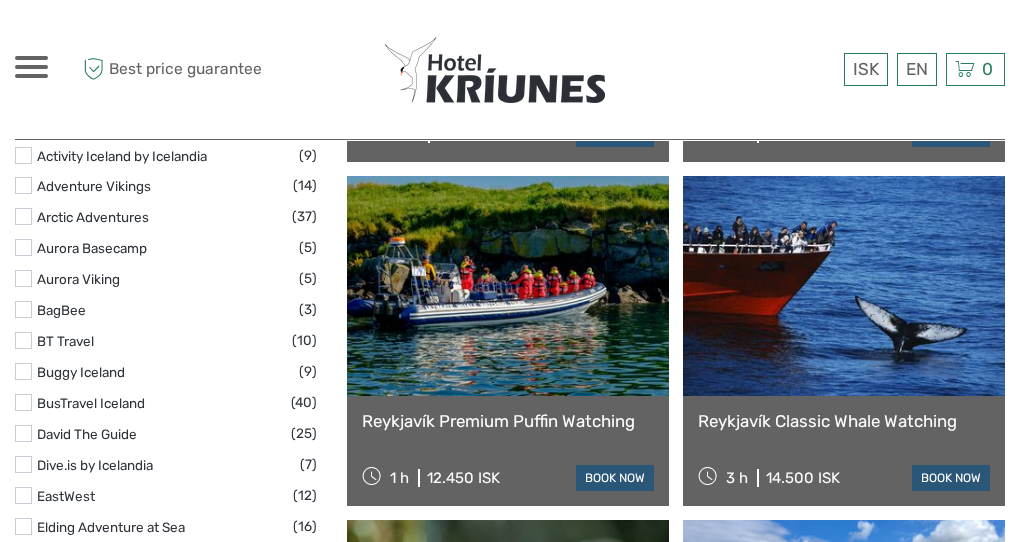 select 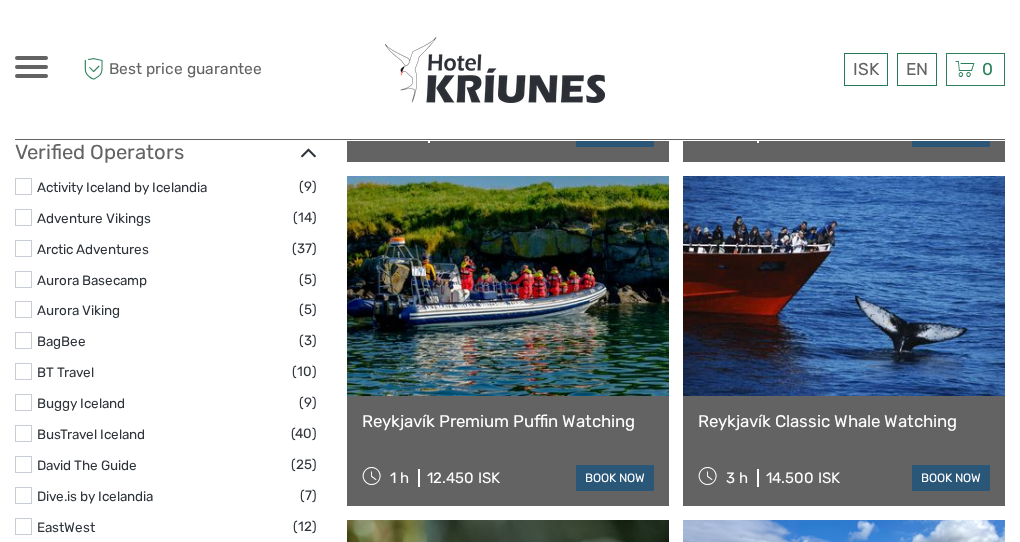 scroll, scrollTop: 0, scrollLeft: 0, axis: both 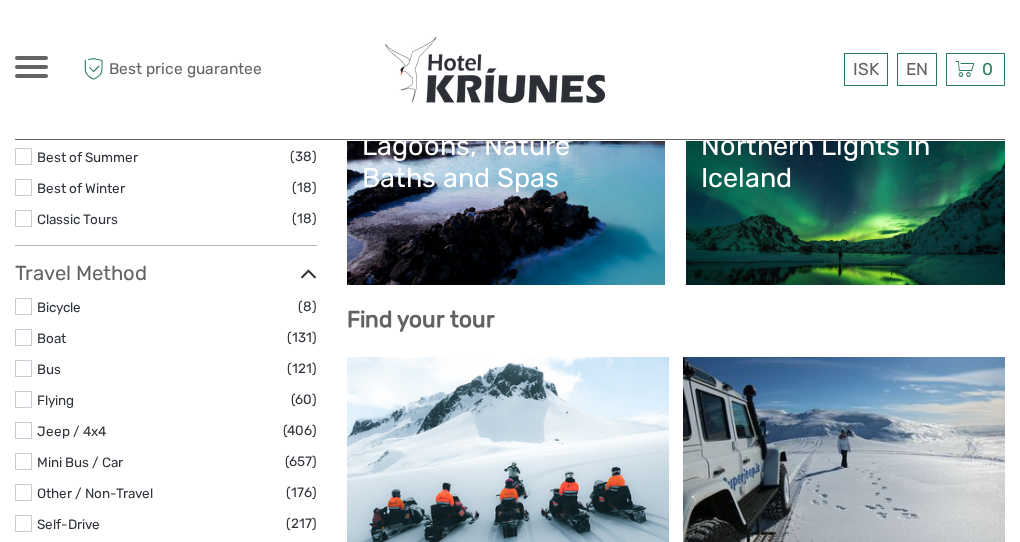 click on "Northern Lights in Iceland" at bounding box center (845, 200) 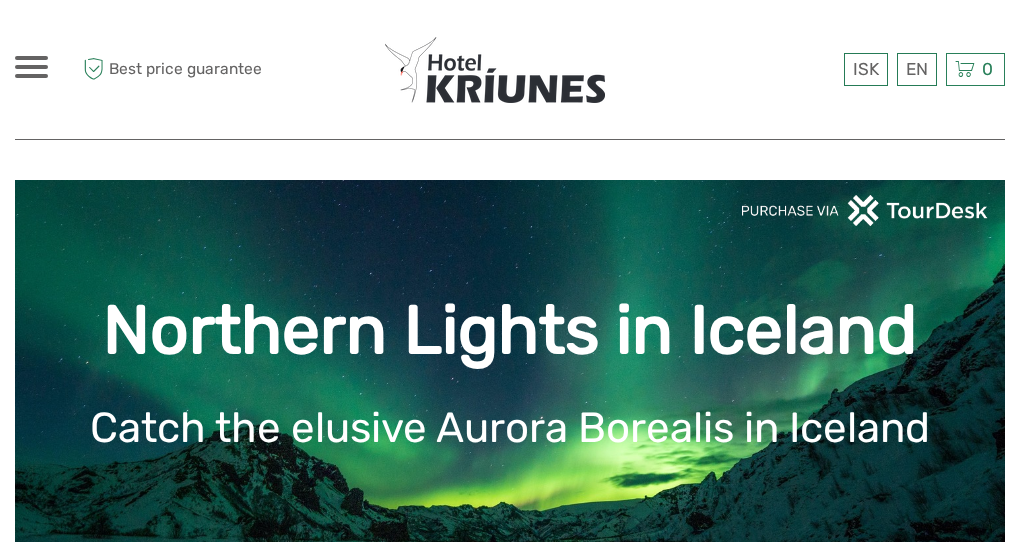 scroll, scrollTop: 196, scrollLeft: 0, axis: vertical 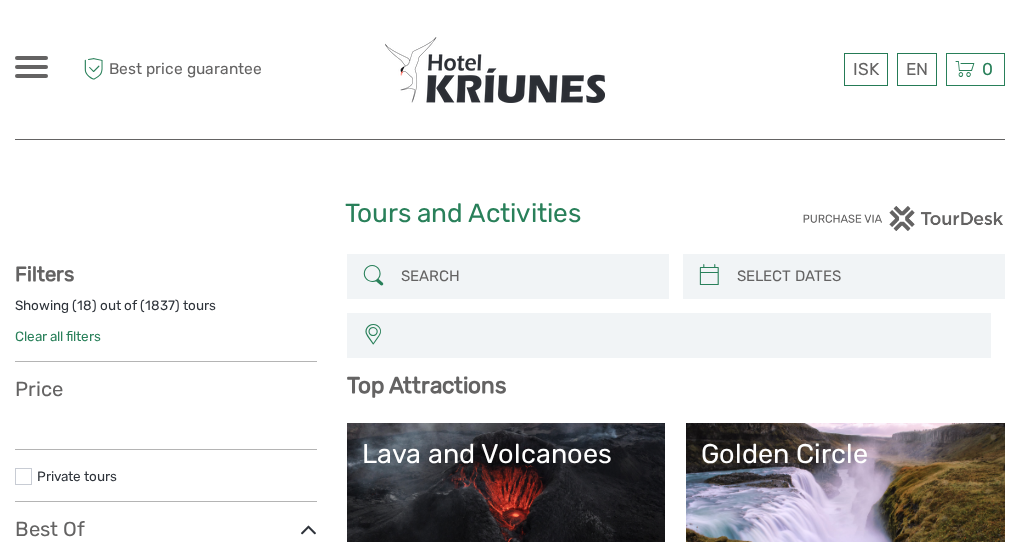 select 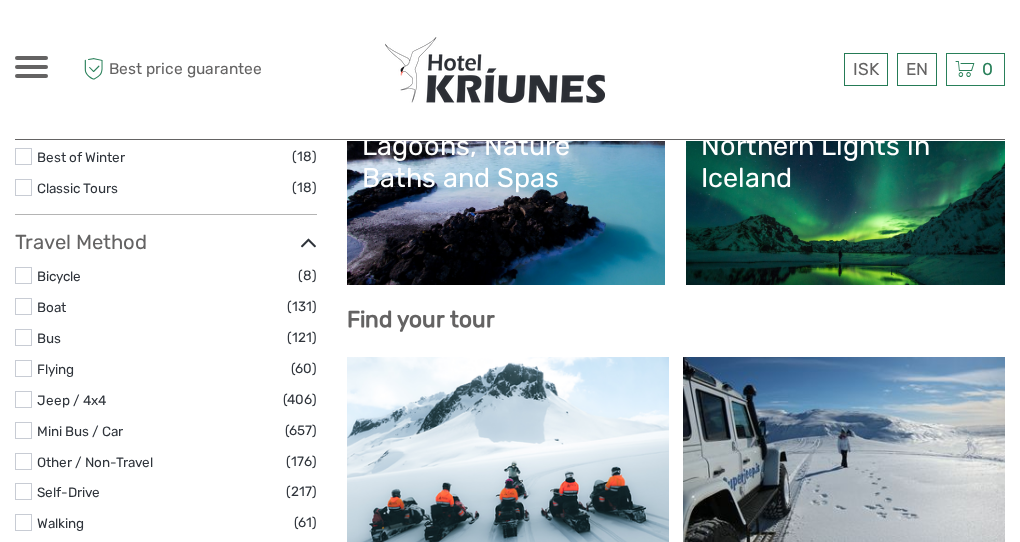 select 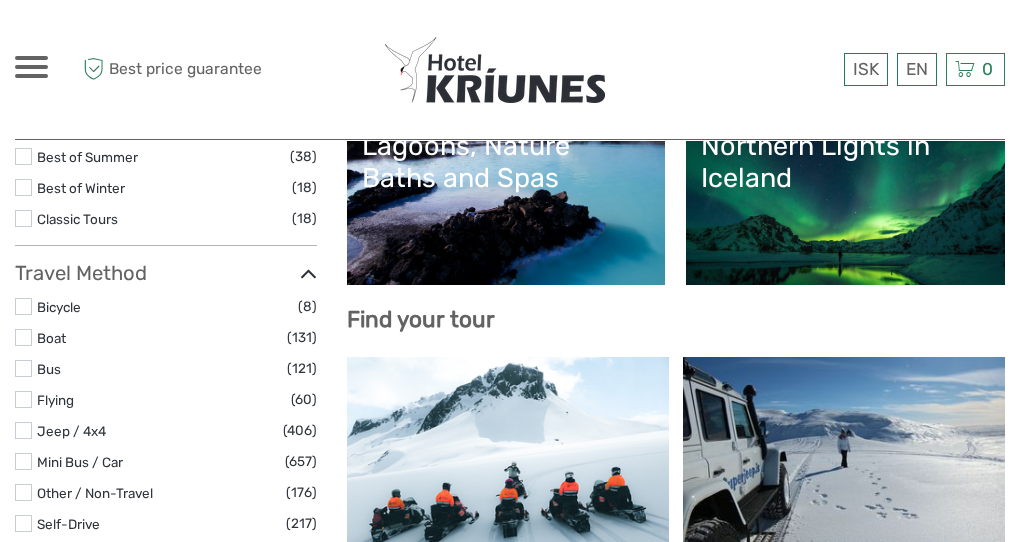 scroll, scrollTop: 0, scrollLeft: 0, axis: both 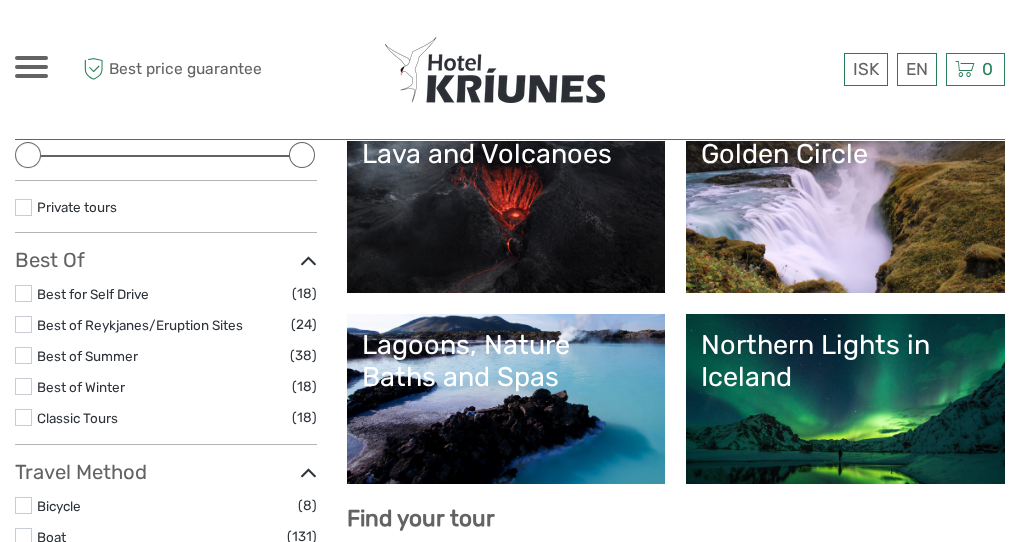 click at bounding box center (23, 293) 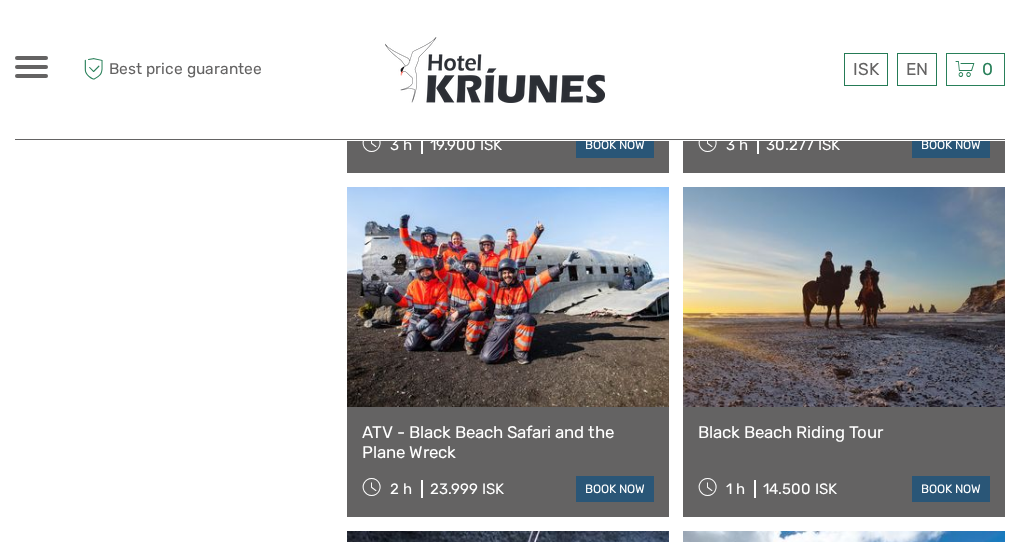 scroll, scrollTop: 2613, scrollLeft: 0, axis: vertical 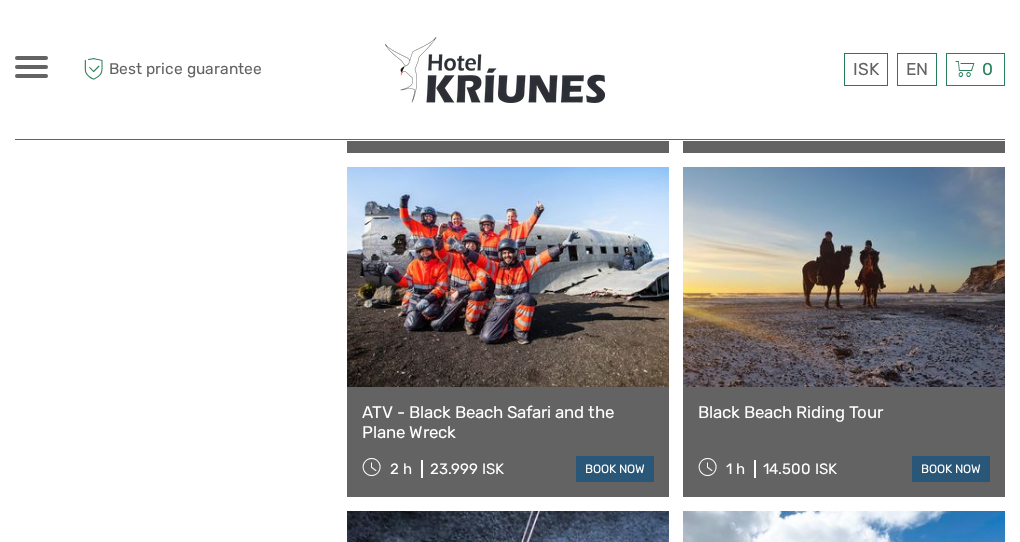 click at bounding box center (844, 277) 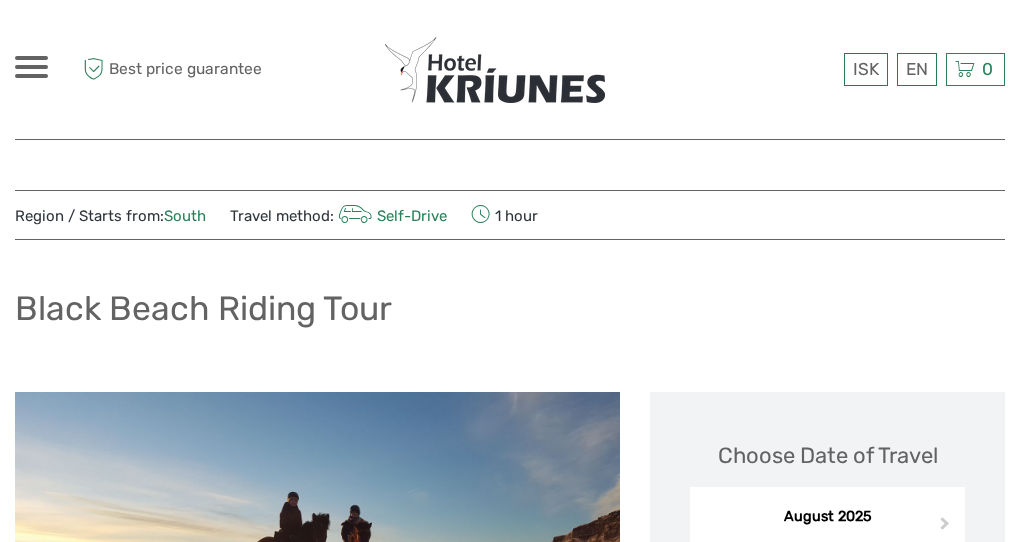 scroll, scrollTop: 200, scrollLeft: 0, axis: vertical 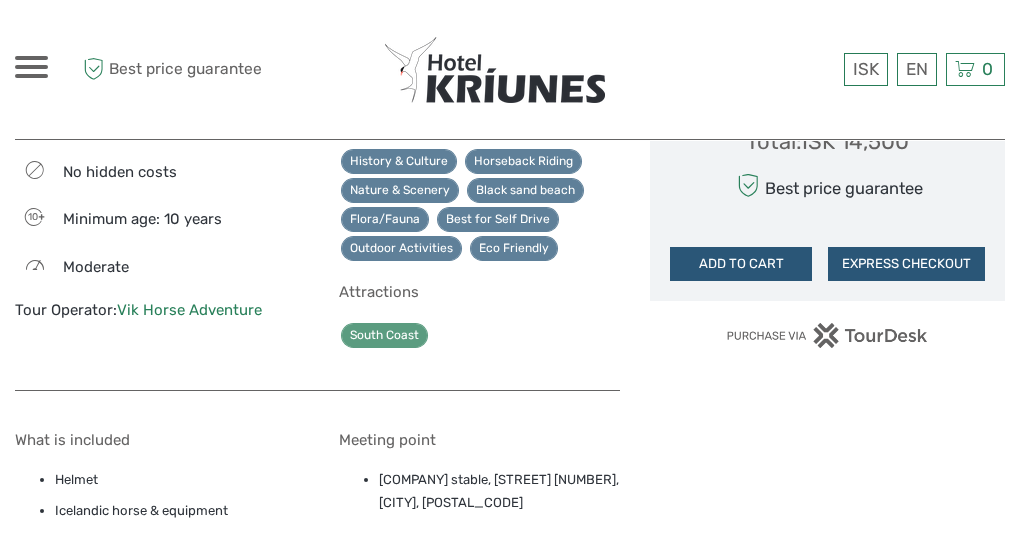 click on "South Coast" at bounding box center (384, 335) 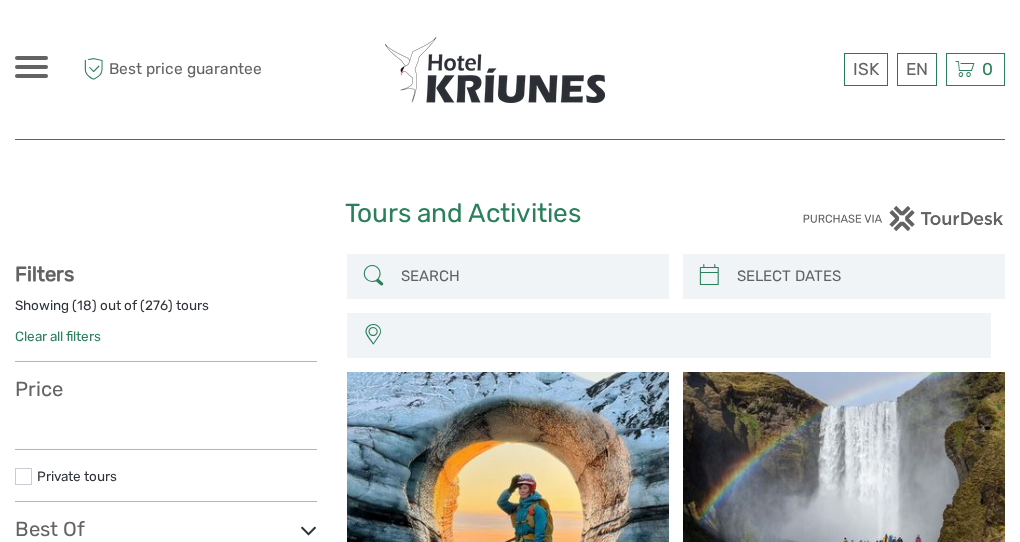 select 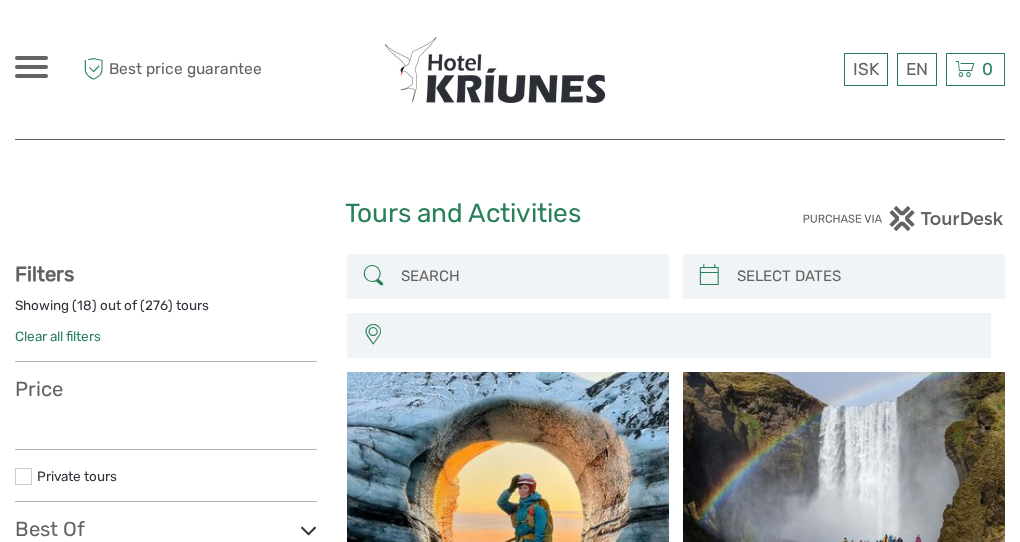 select 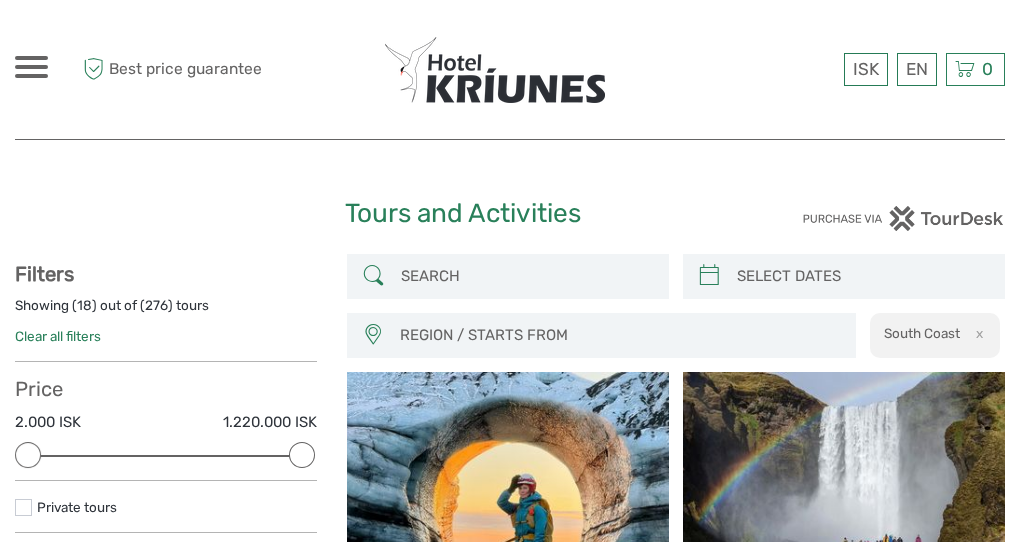 scroll, scrollTop: 0, scrollLeft: 0, axis: both 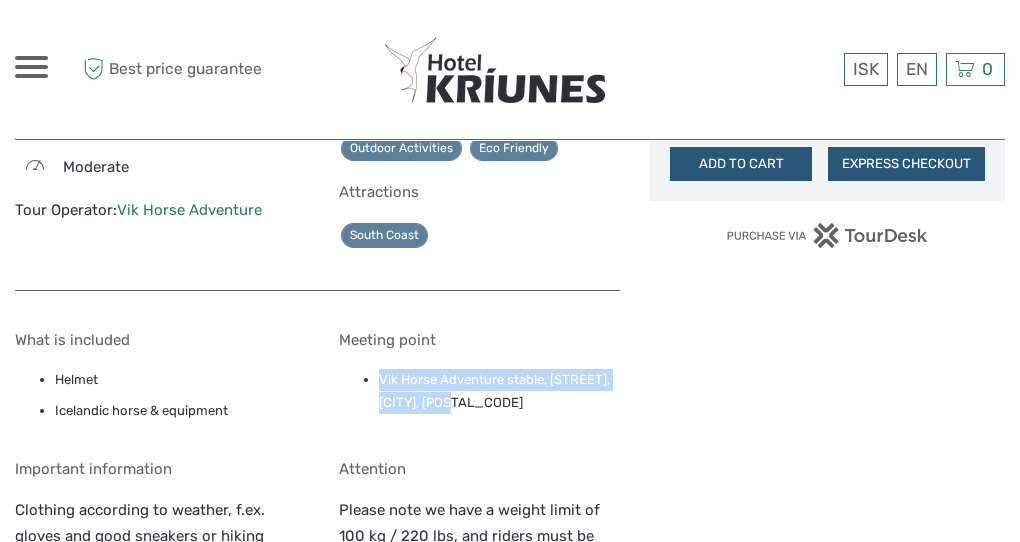drag, startPoint x: 515, startPoint y: 399, endPoint x: 380, endPoint y: 375, distance: 137.11674 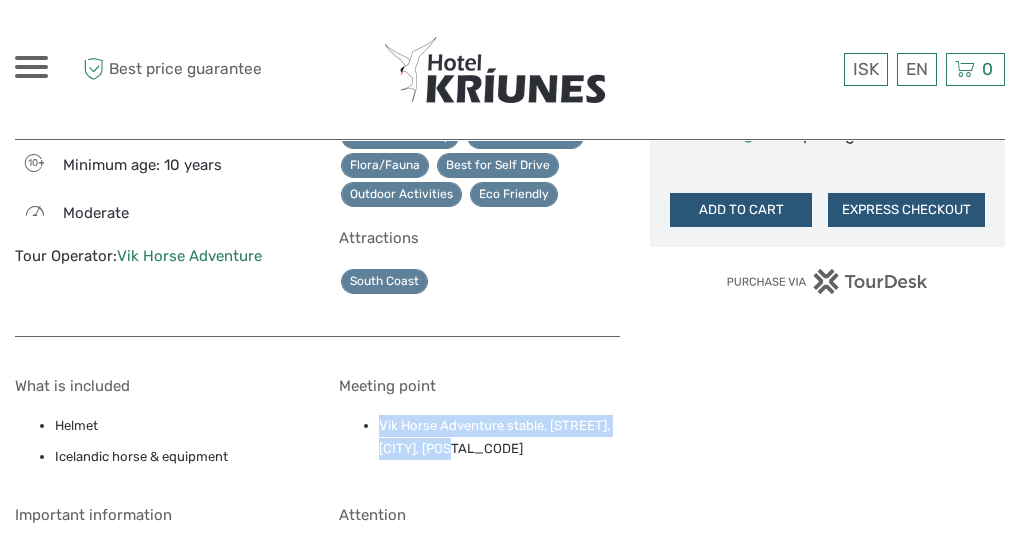 scroll, scrollTop: 1354, scrollLeft: 0, axis: vertical 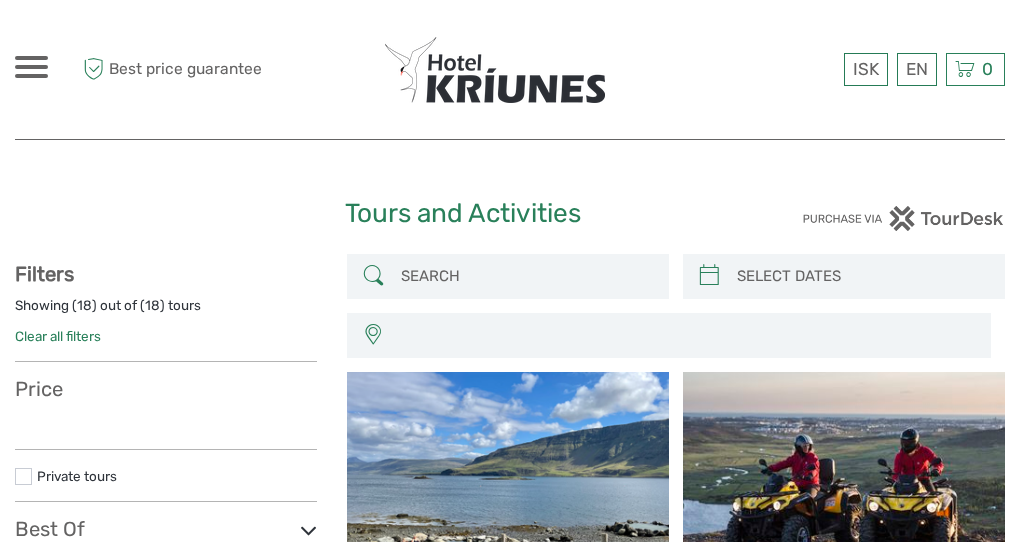select 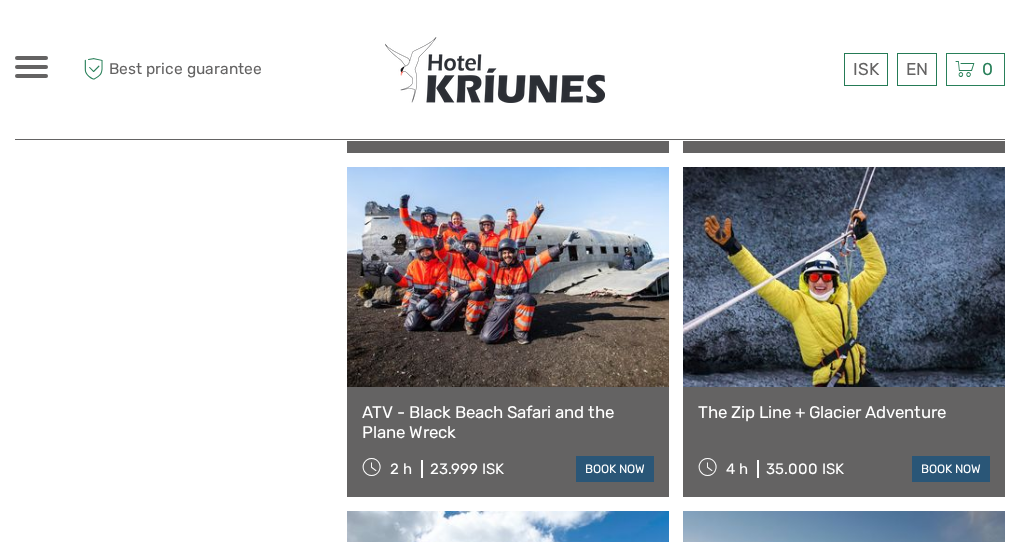 scroll, scrollTop: 0, scrollLeft: 0, axis: both 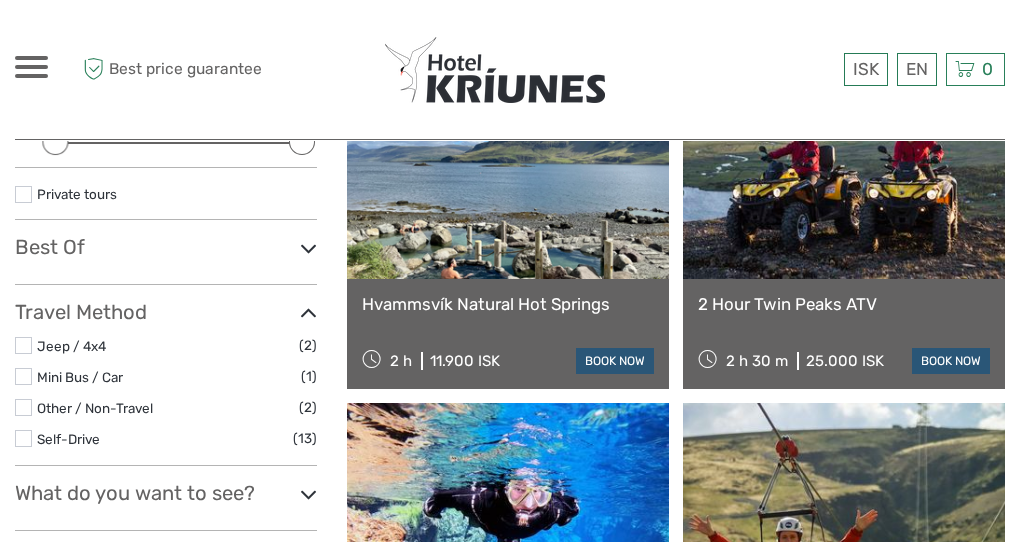 click at bounding box center (23, 438) 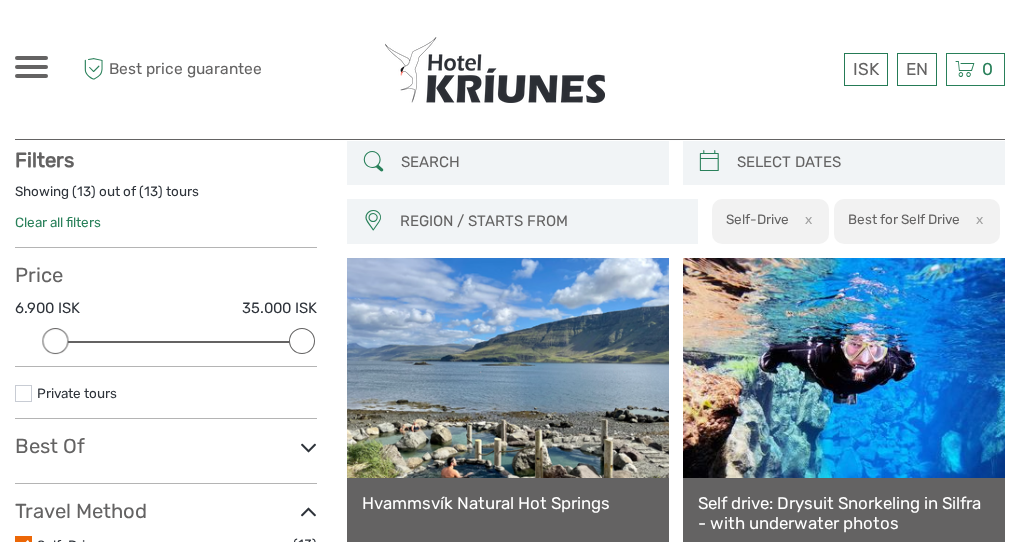 scroll, scrollTop: 113, scrollLeft: 0, axis: vertical 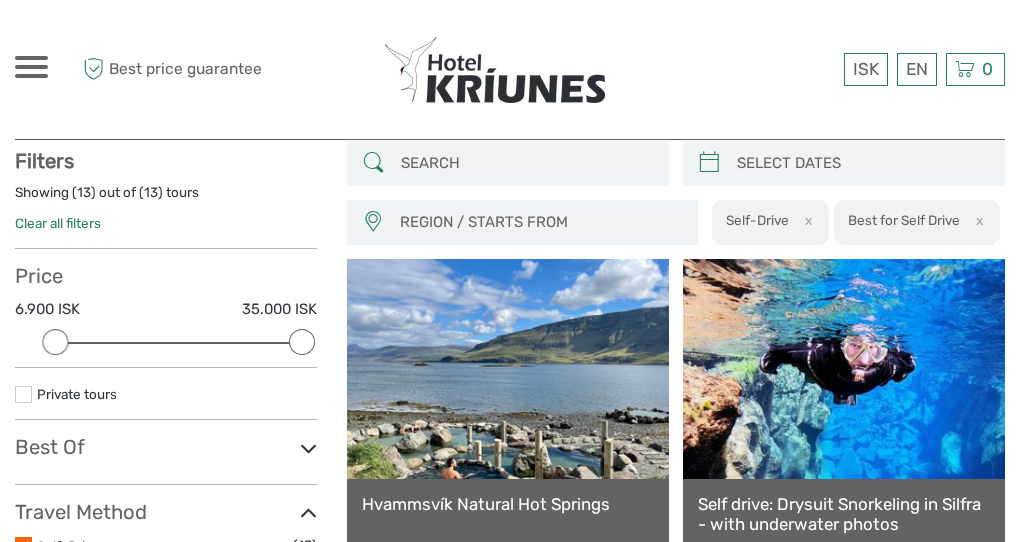 click on "REGION / STARTS FROM" at bounding box center (539, 222) 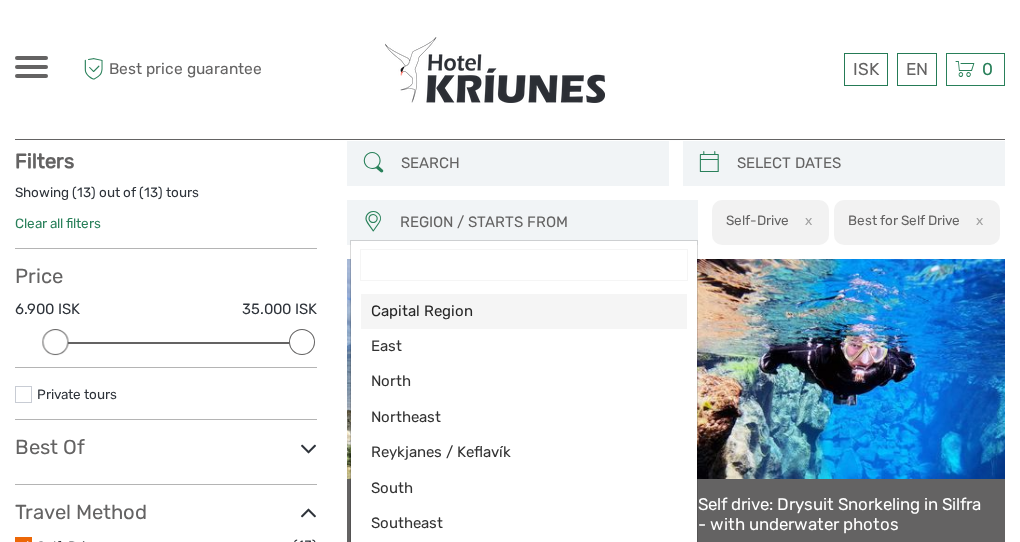 scroll, scrollTop: 213, scrollLeft: 0, axis: vertical 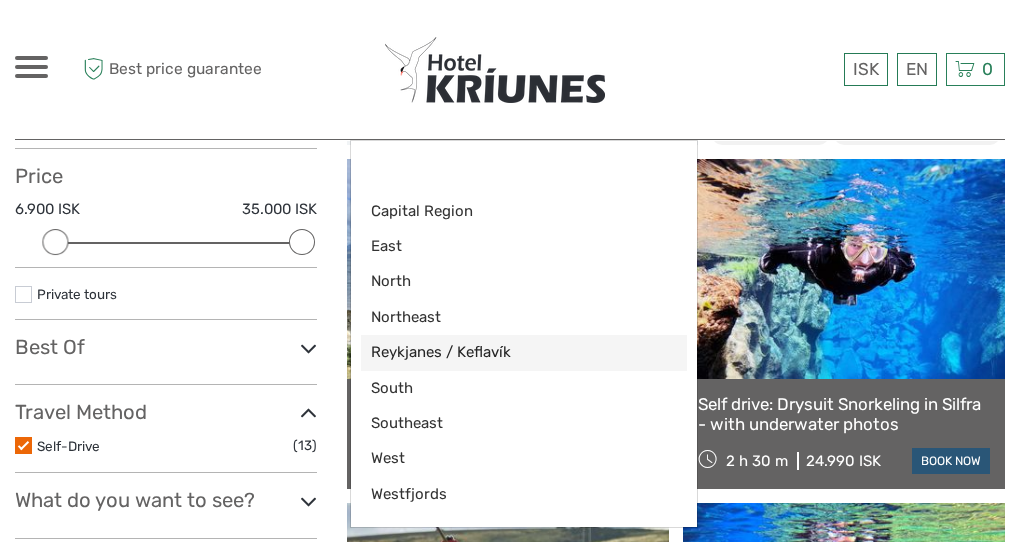 click on "Reykjanes / Keflavík" at bounding box center (507, 352) 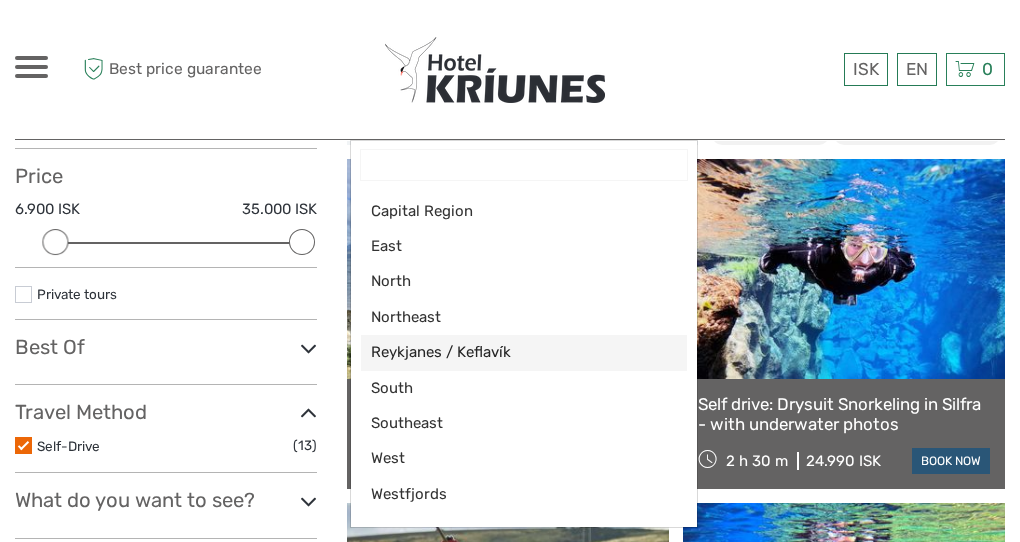 select on "Reykjanes / Keflavík" 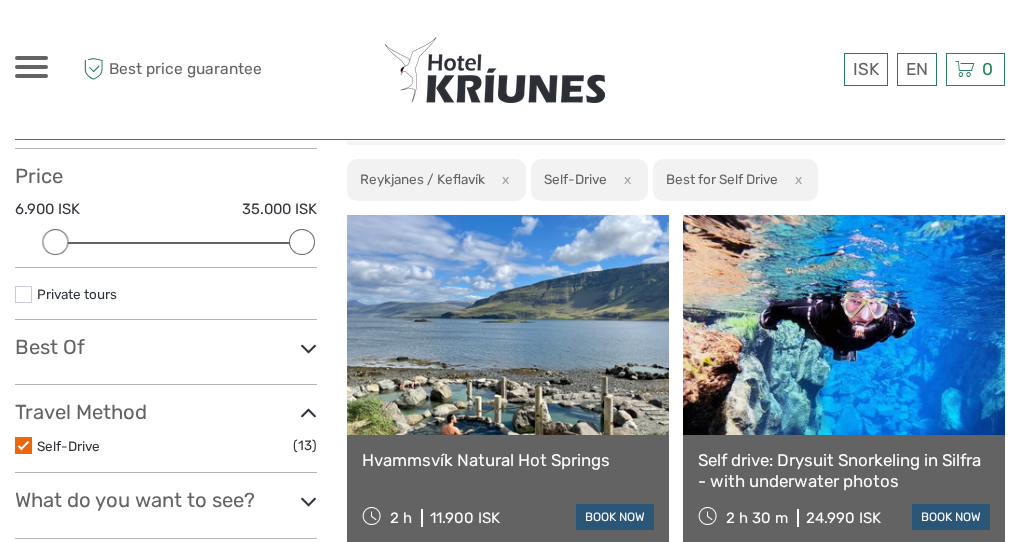 scroll, scrollTop: 61, scrollLeft: 0, axis: vertical 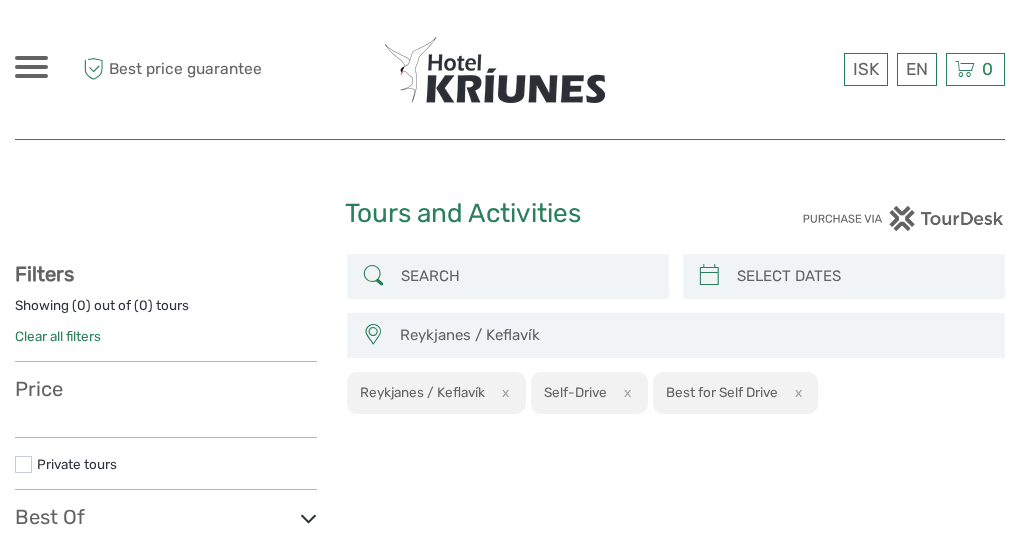 type on "04/08/2025" 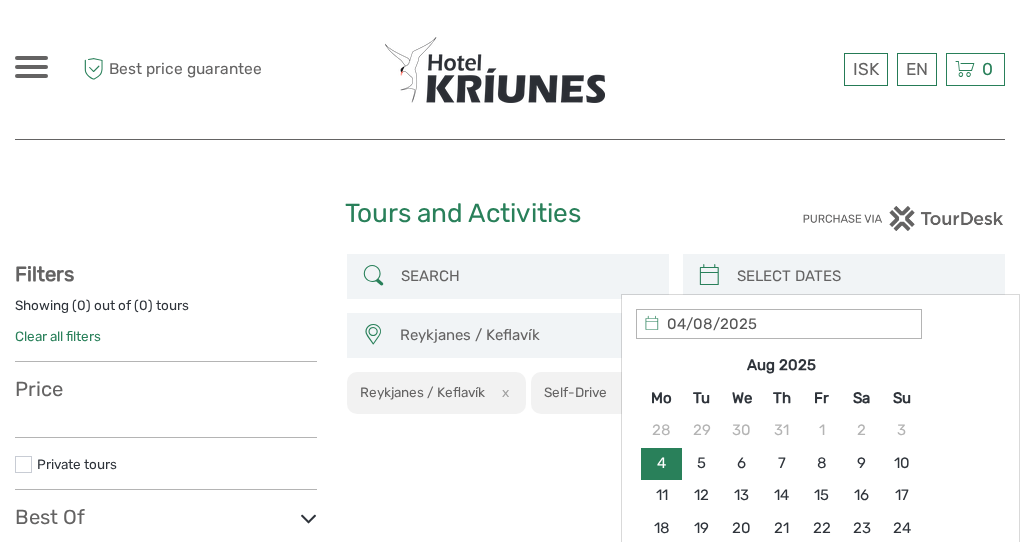 click at bounding box center [862, 276] 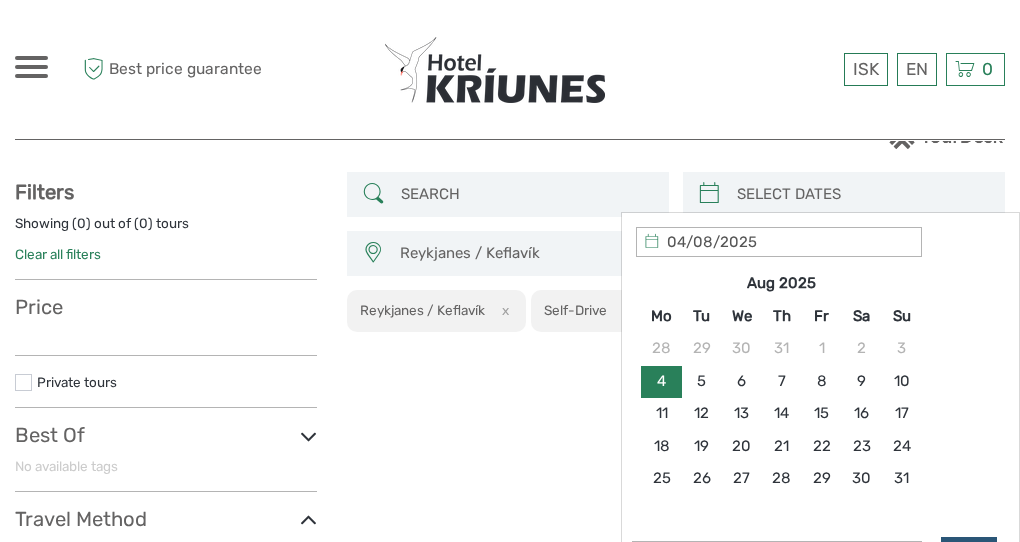scroll, scrollTop: 100, scrollLeft: 0, axis: vertical 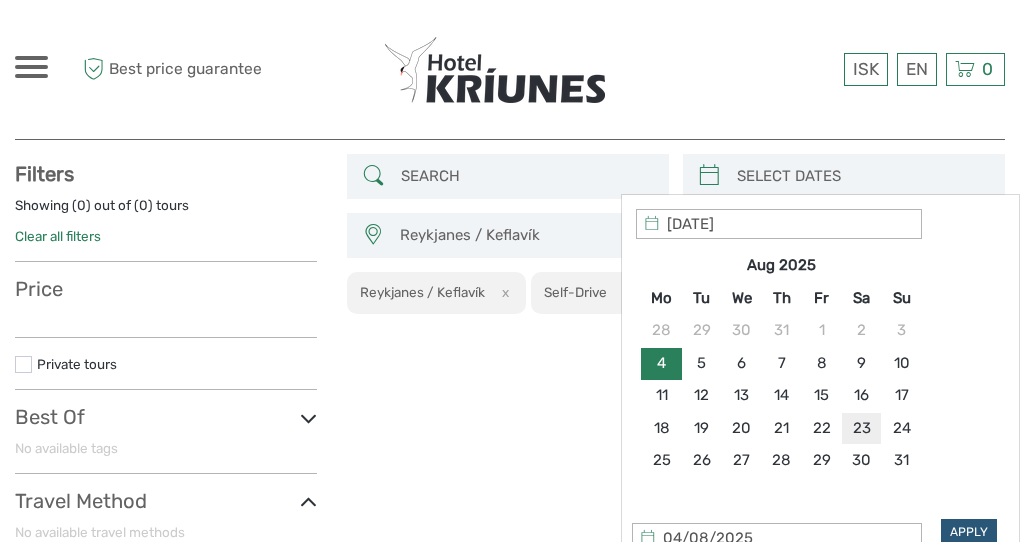 type on "23/08/2025" 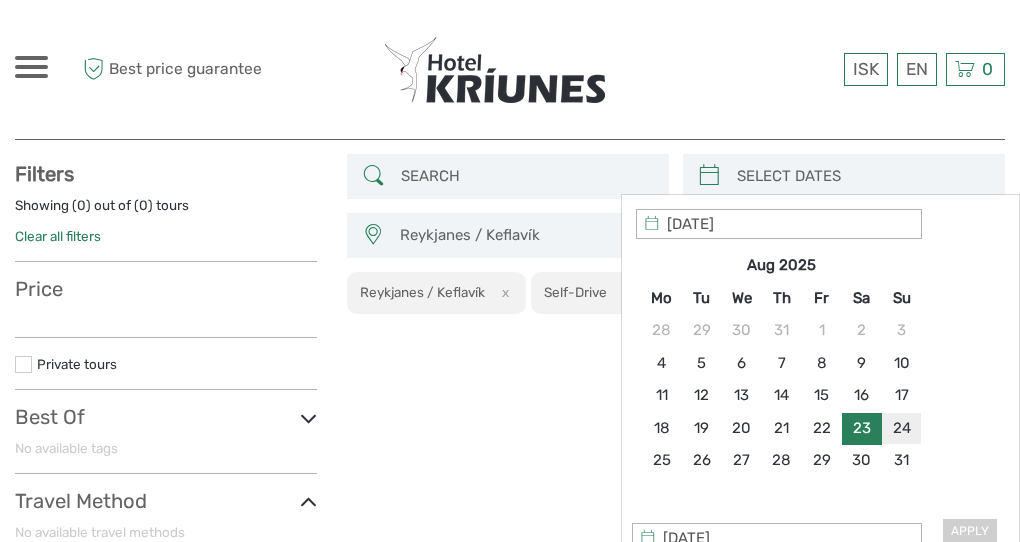 type on "24/08/2025" 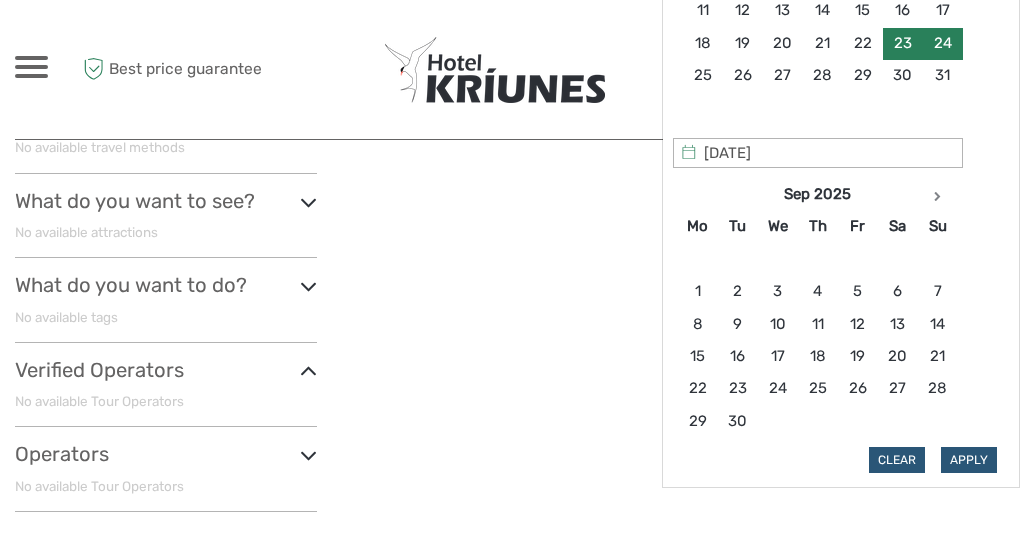 scroll, scrollTop: 600, scrollLeft: 0, axis: vertical 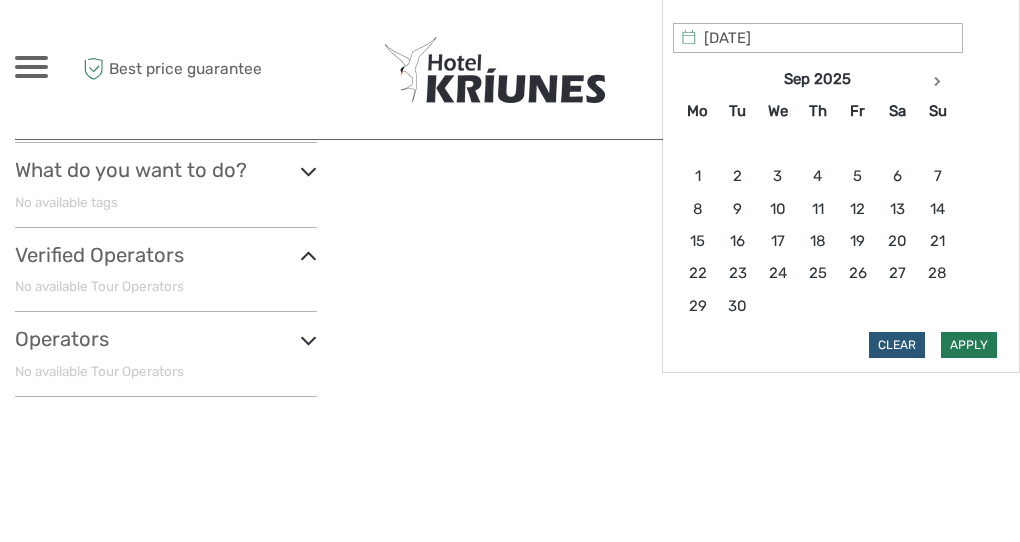 click on "Apply" at bounding box center (969, 345) 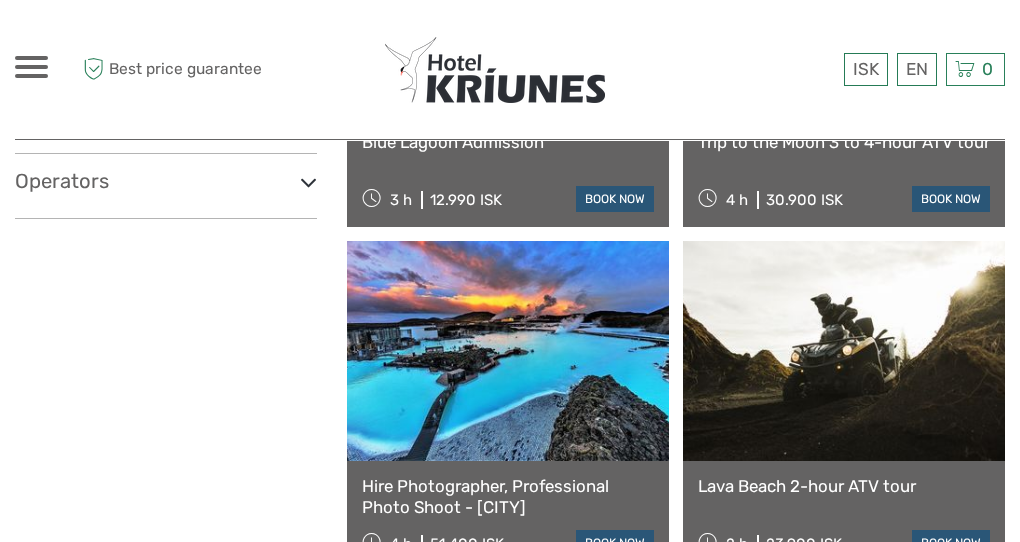 scroll, scrollTop: 913, scrollLeft: 0, axis: vertical 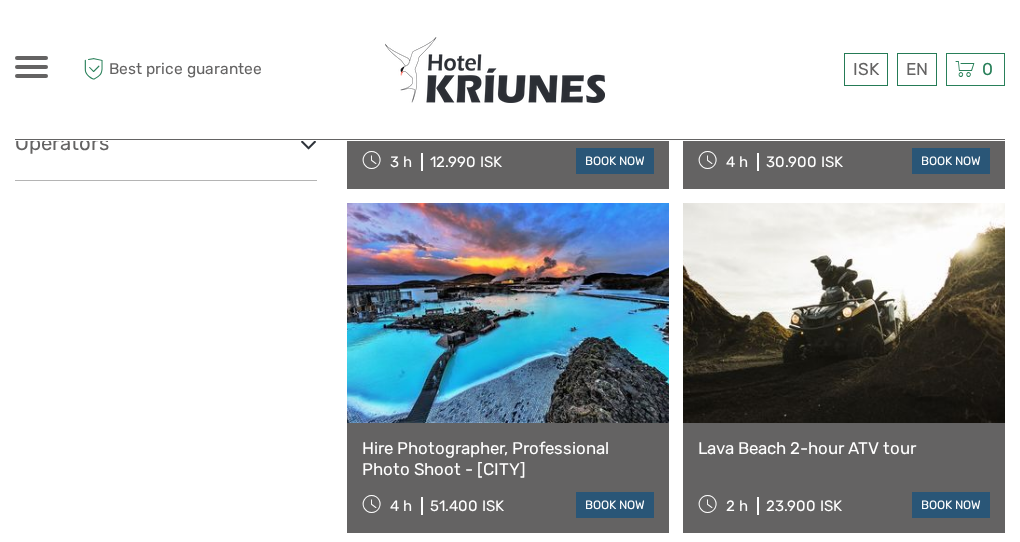 click at bounding box center [508, 313] 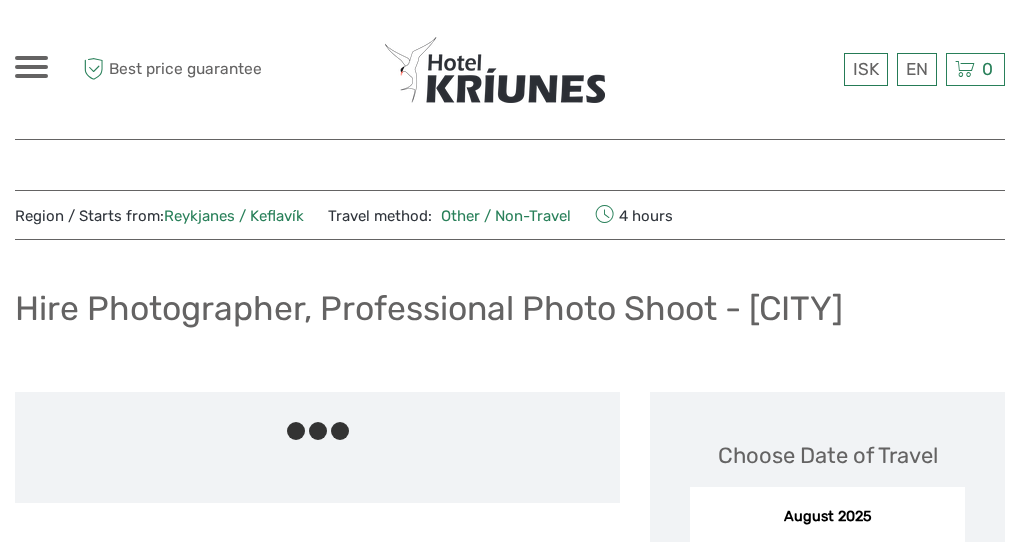 scroll, scrollTop: 0, scrollLeft: 0, axis: both 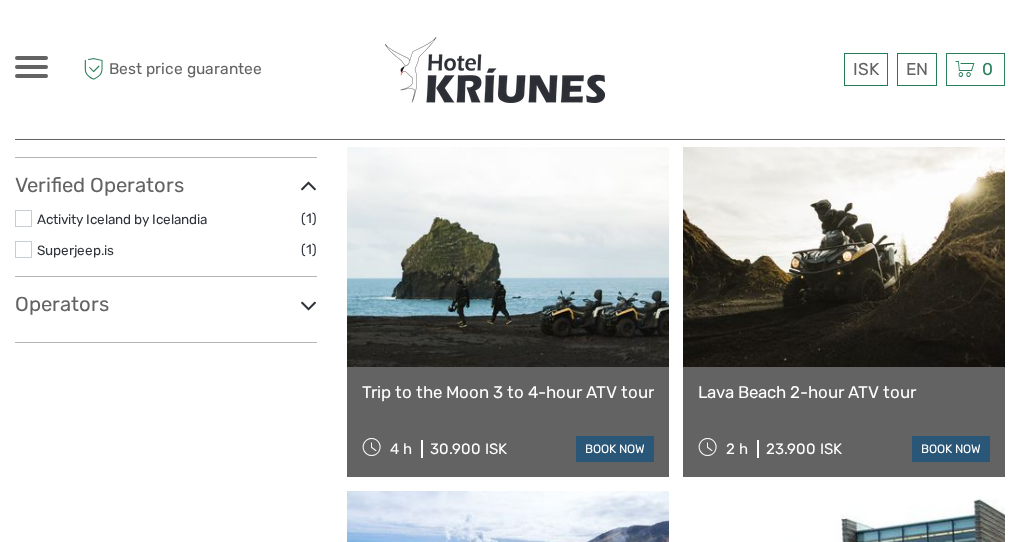 type on "[DATE]  -  [DATE]" 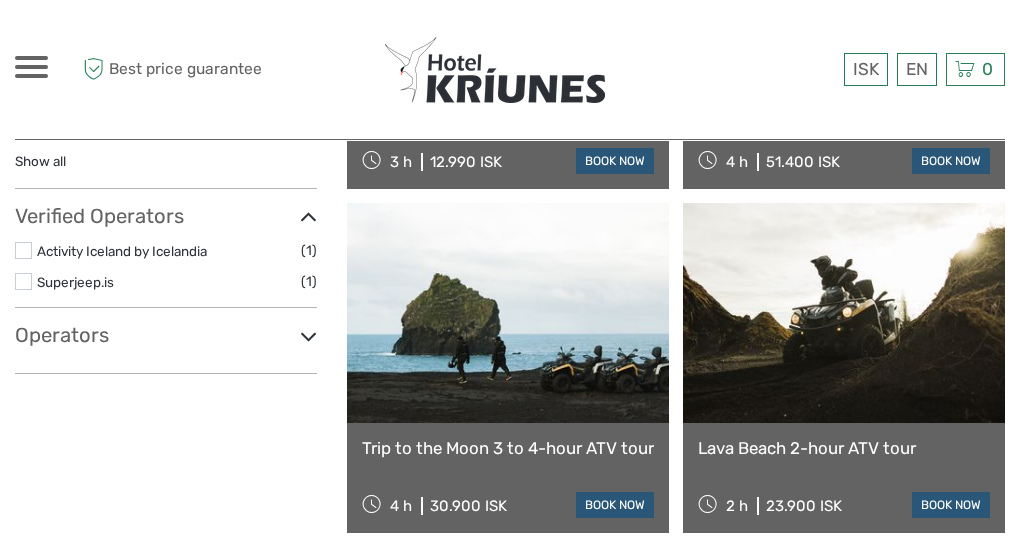 scroll, scrollTop: 0, scrollLeft: 0, axis: both 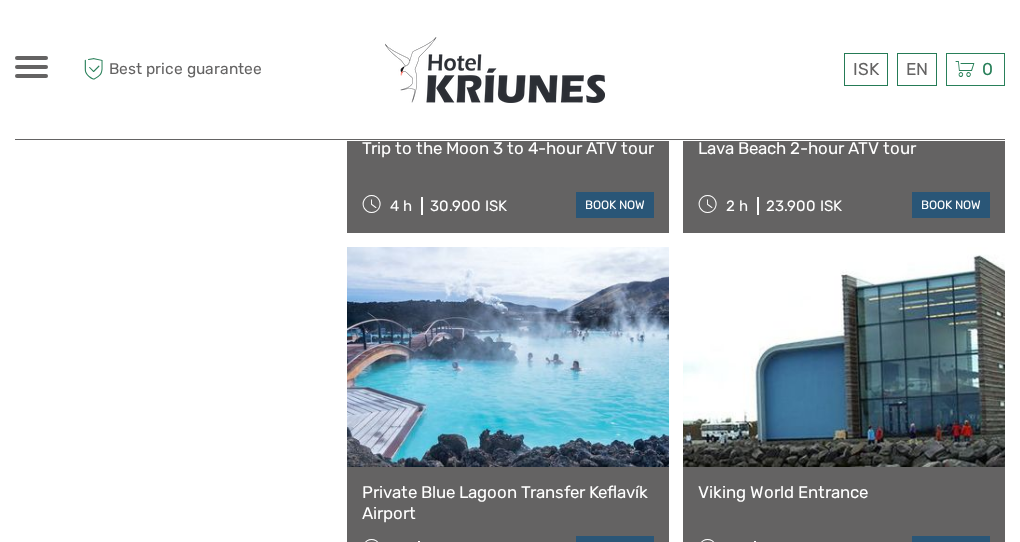 click at bounding box center (844, 357) 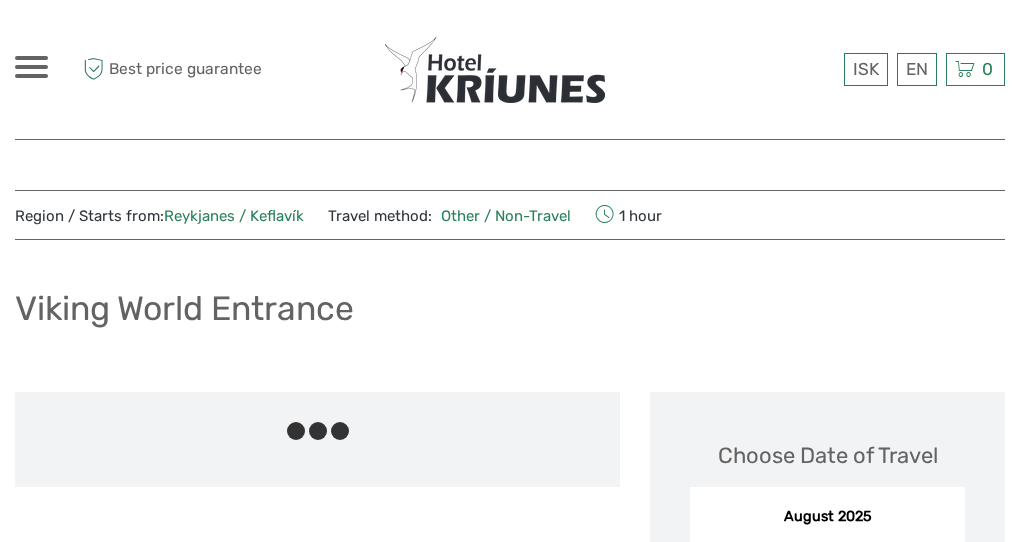 scroll, scrollTop: 0, scrollLeft: 0, axis: both 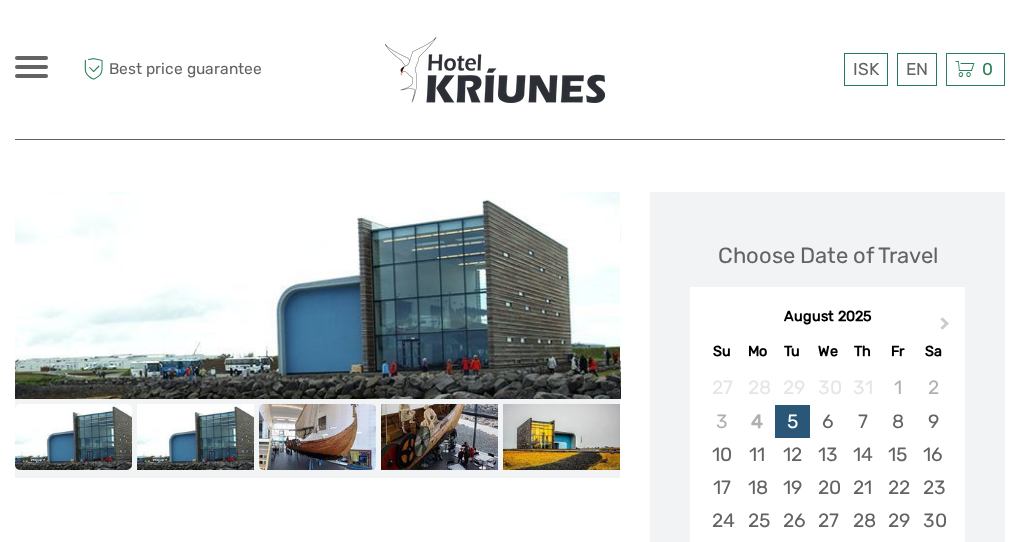 click at bounding box center [317, 437] 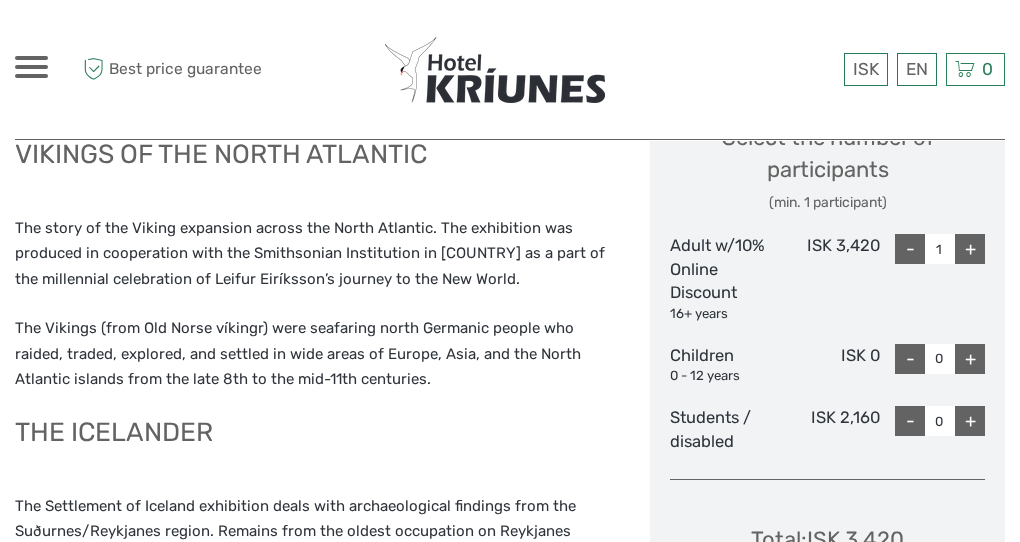 scroll, scrollTop: 1200, scrollLeft: 0, axis: vertical 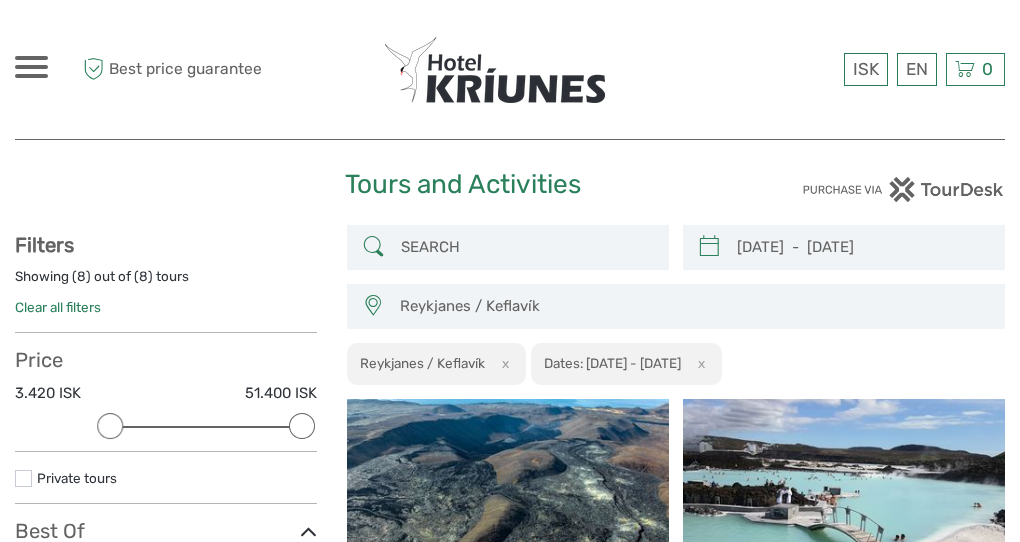 click at bounding box center (495, 70) 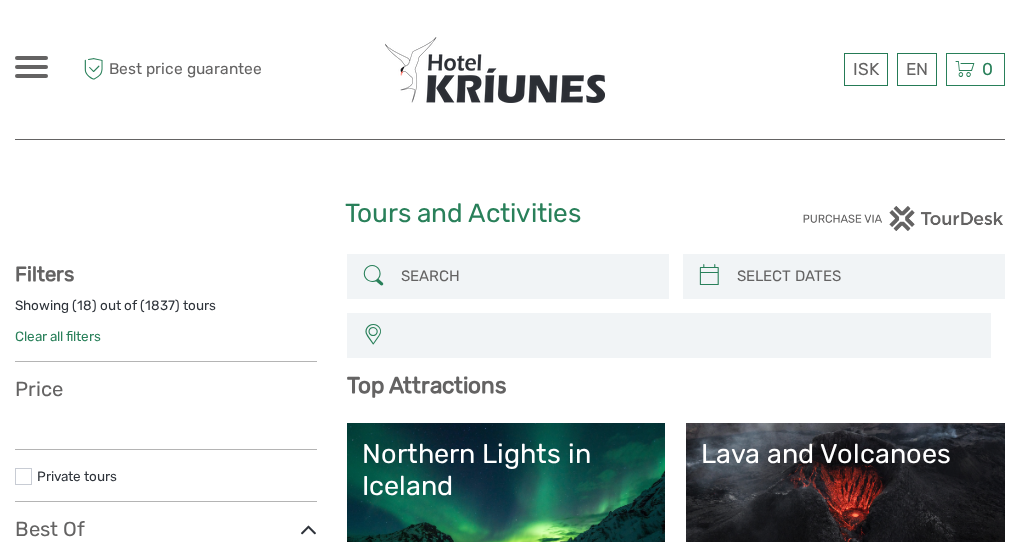 select 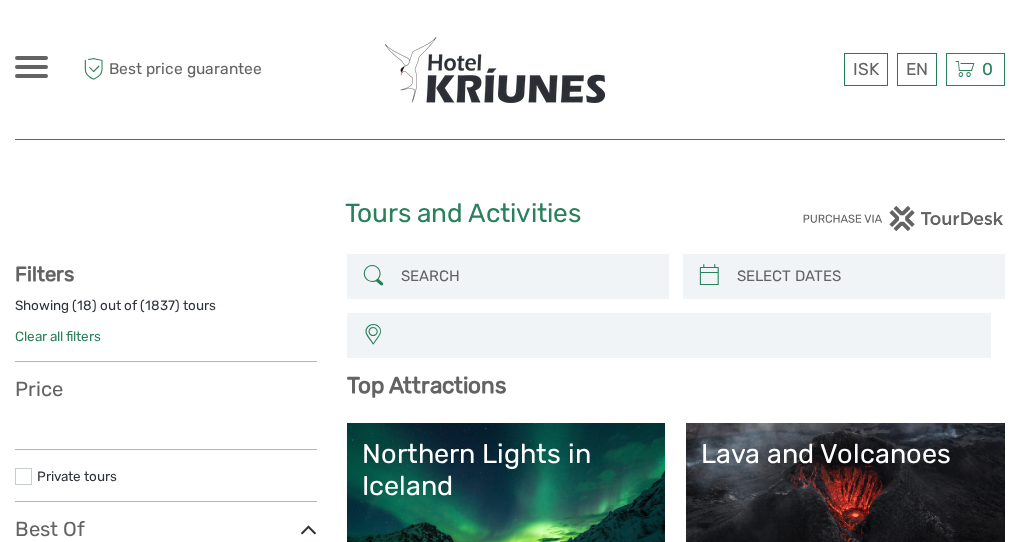 select 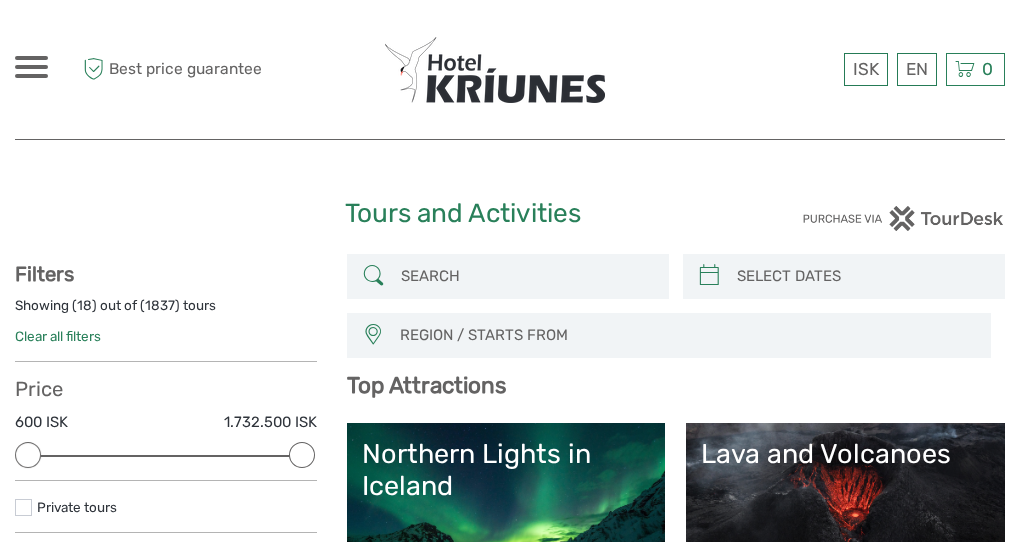 scroll, scrollTop: 0, scrollLeft: 0, axis: both 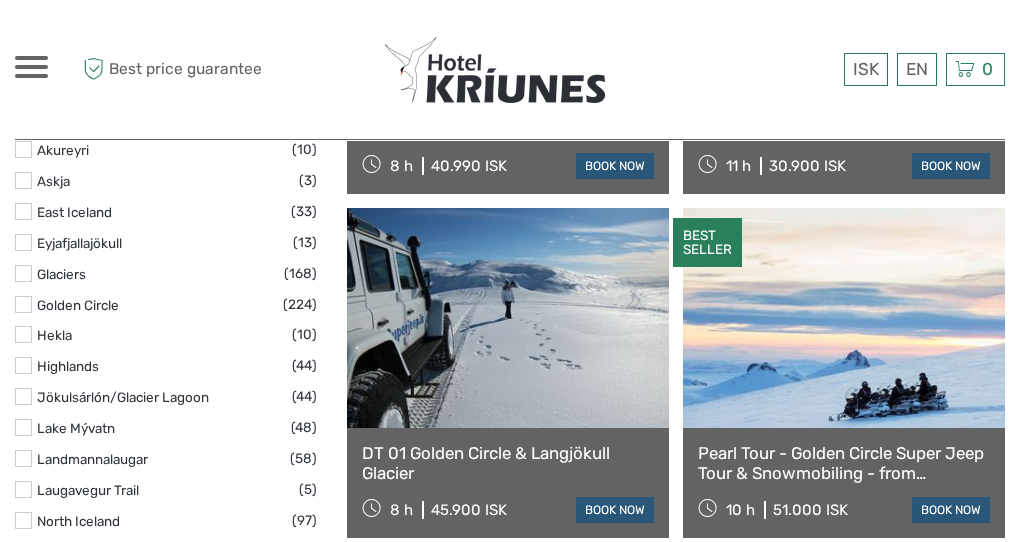 click at bounding box center (23, 304) 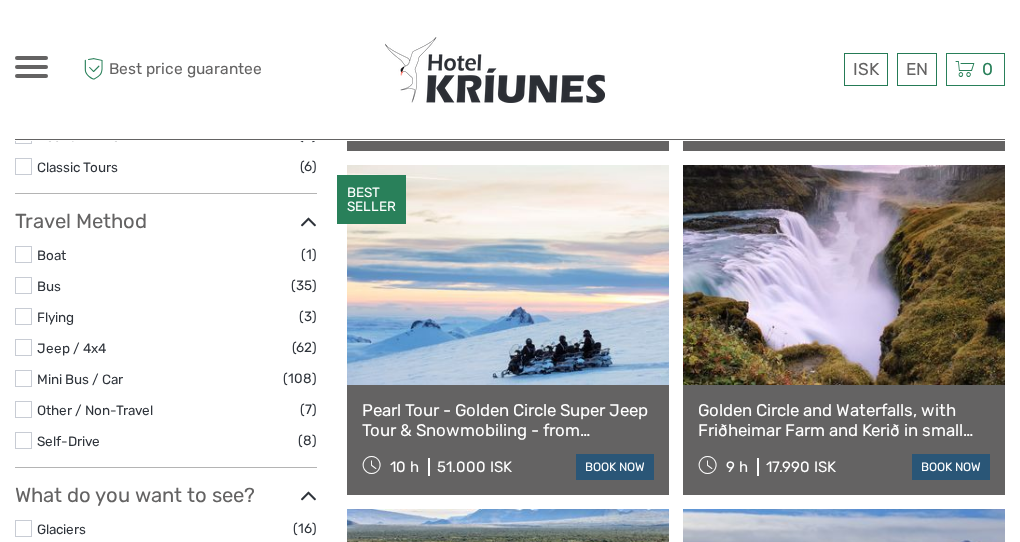 scroll, scrollTop: 552, scrollLeft: 0, axis: vertical 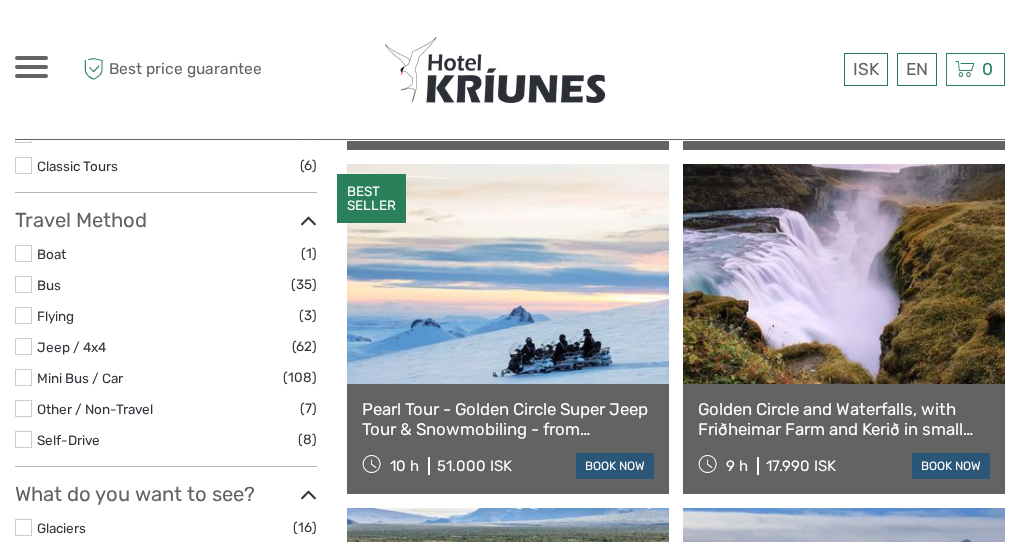 click at bounding box center (844, 274) 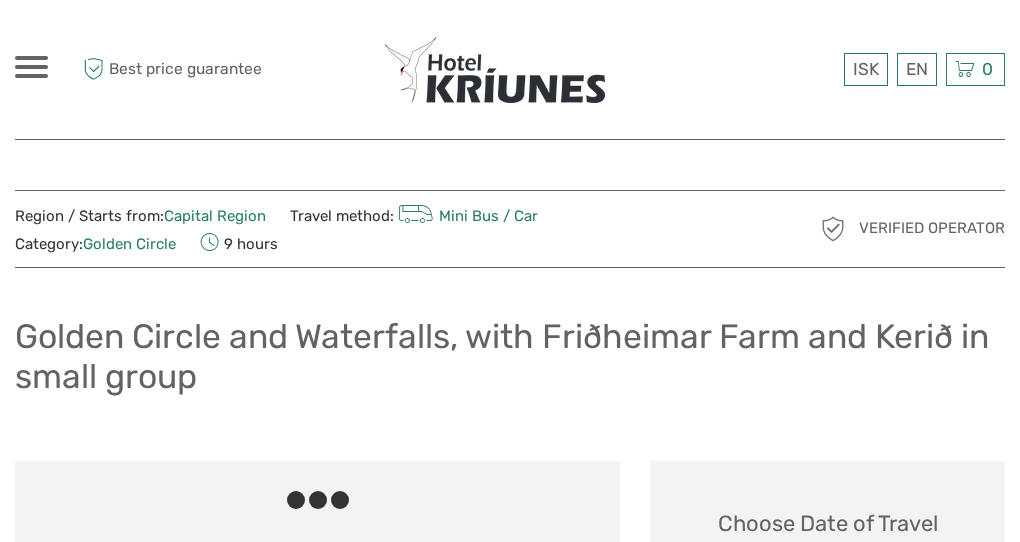 scroll, scrollTop: 0, scrollLeft: 0, axis: both 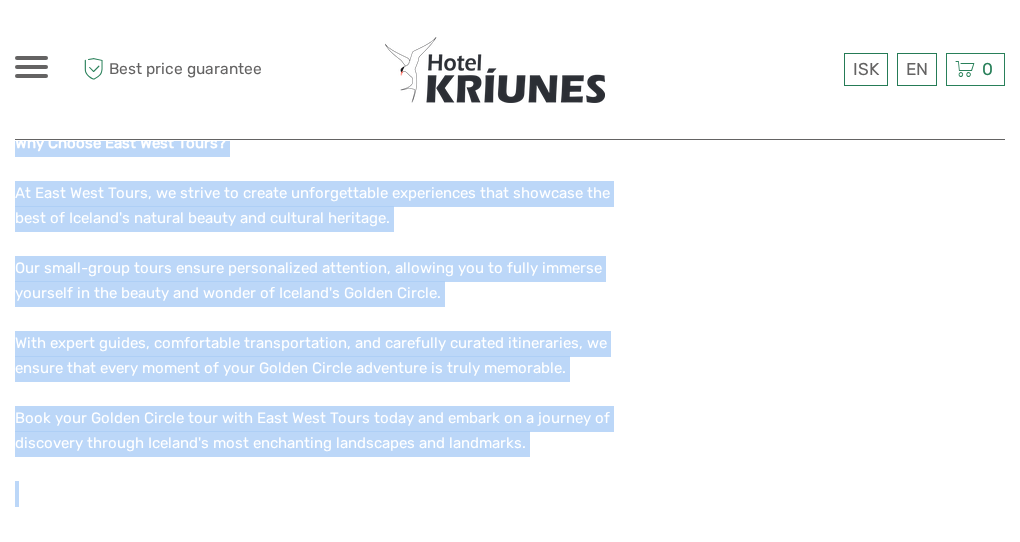 drag, startPoint x: 14, startPoint y: 234, endPoint x: 575, endPoint y: 490, distance: 616.64984 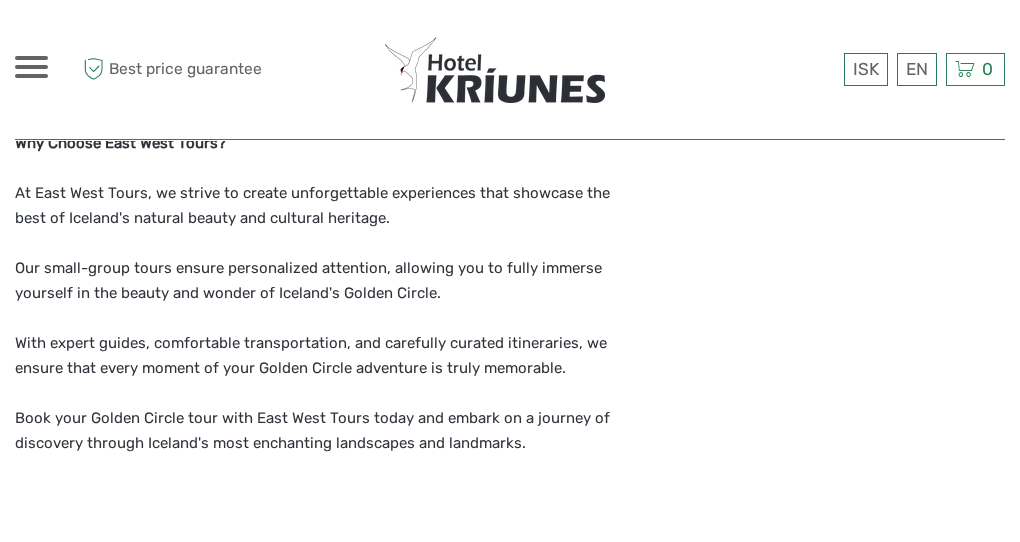 click on "Choose Date of Travel Next Month August 2025 Su Mo Tu We Th Fr Sa 27 28 29 30 31 1 2 3 4 5 6 7 8 9 10 11 12 13 14 15 16 17 18 19 20 21 22 23 24 25 26 27 28 29 30 31 1 2 3 4 5 6 Start time 09:00 Select the number of participants (min. 1 participant) Adults  13+ years ISK 17,990 - 1 + Child 4 - 12 years ISK 13,990 - 0 + I would like to be picked up Free Pickup Booster seat for children ISK 0 Choose < > Total :  ISK 17,990 Best price guarantee ADD TO CART EXPRESS CHECKOUT" at bounding box center [827, 151] 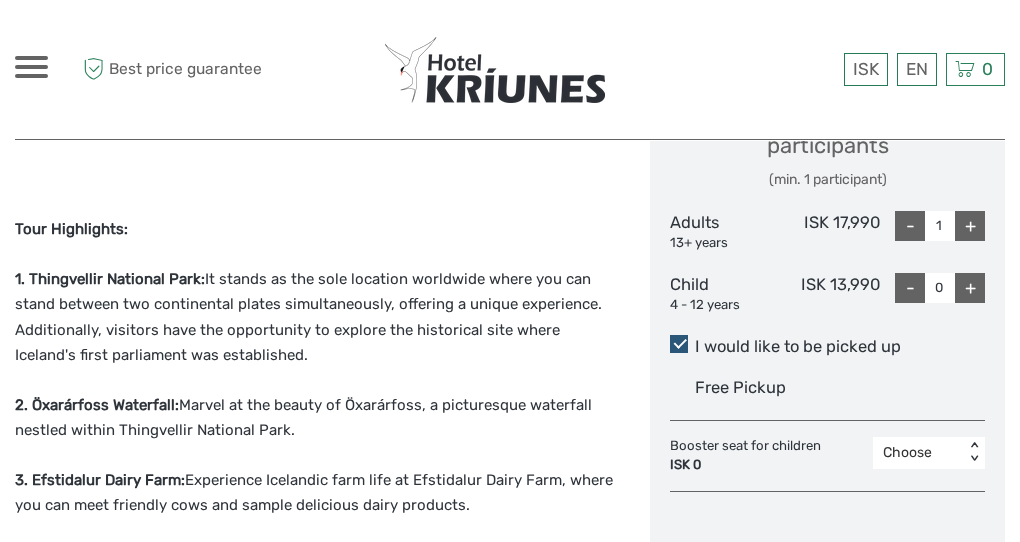 scroll, scrollTop: 843, scrollLeft: 0, axis: vertical 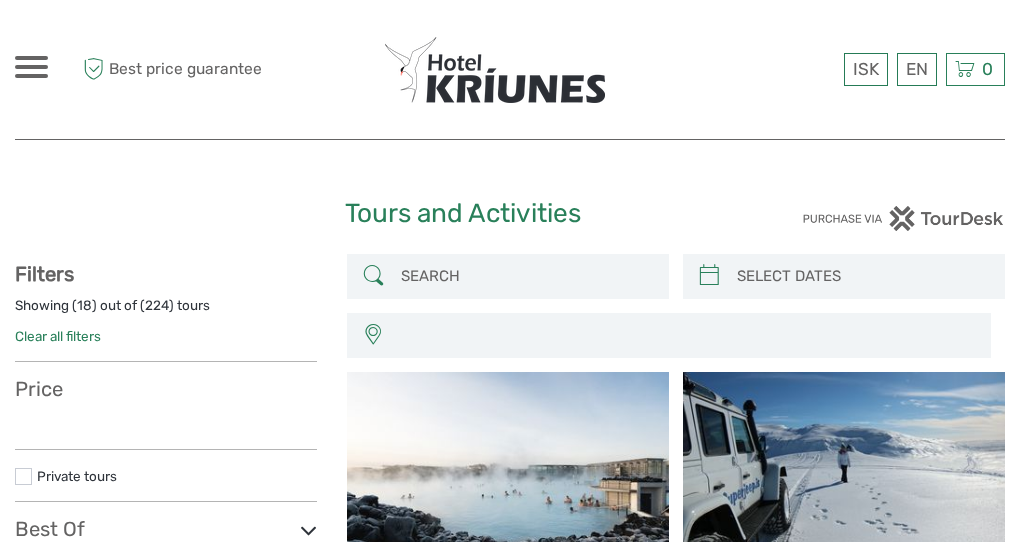 select 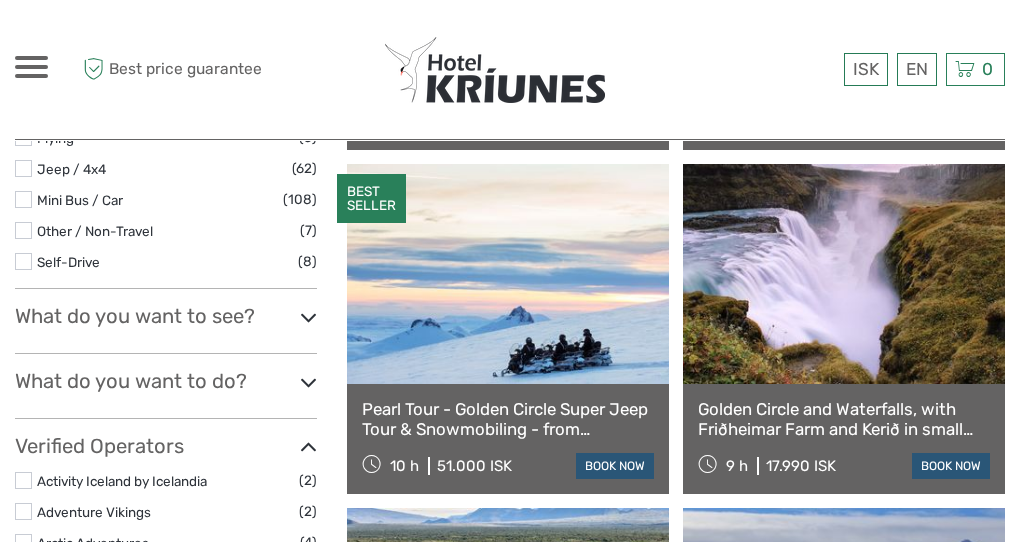 select 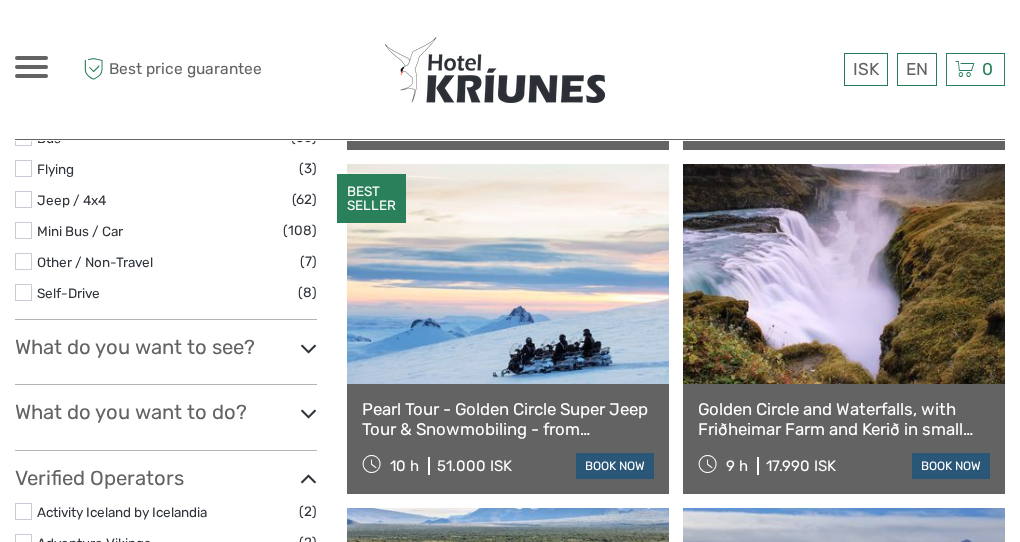 scroll, scrollTop: 0, scrollLeft: 0, axis: both 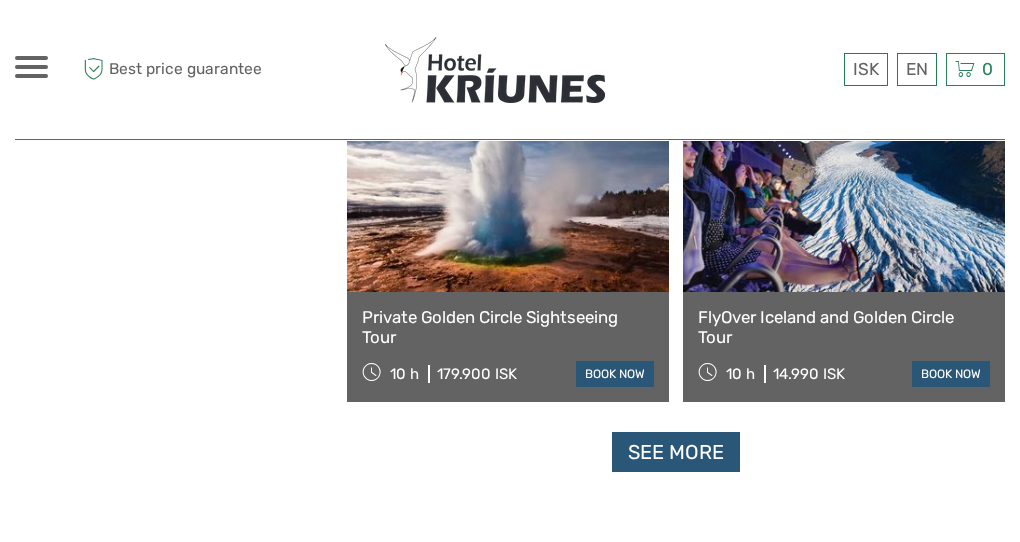click at bounding box center (844, 182) 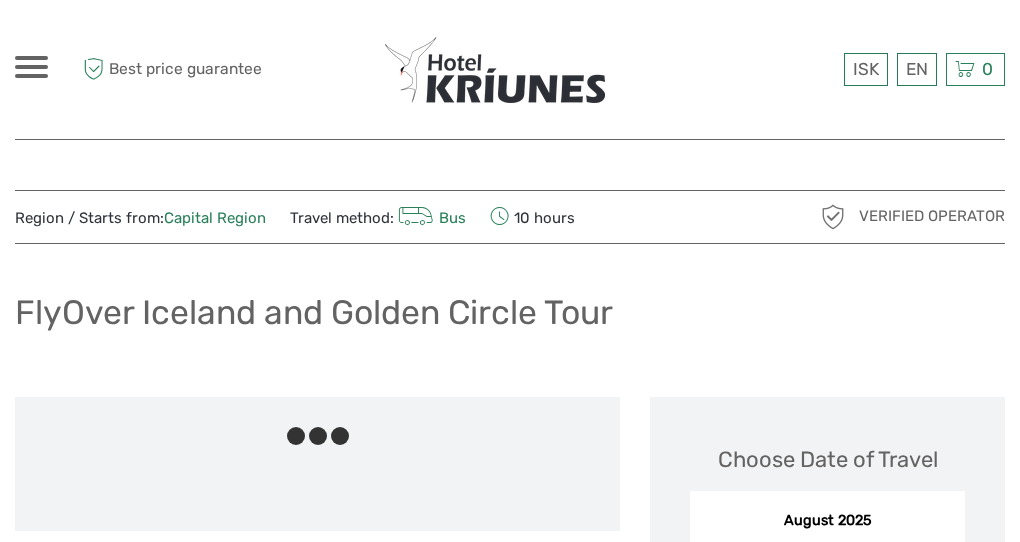 scroll, scrollTop: 0, scrollLeft: 0, axis: both 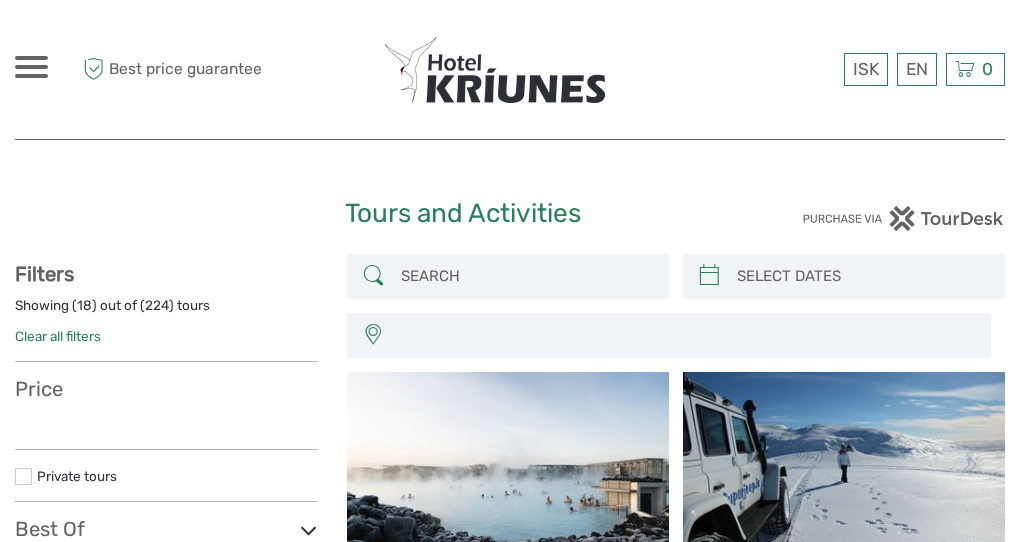 select 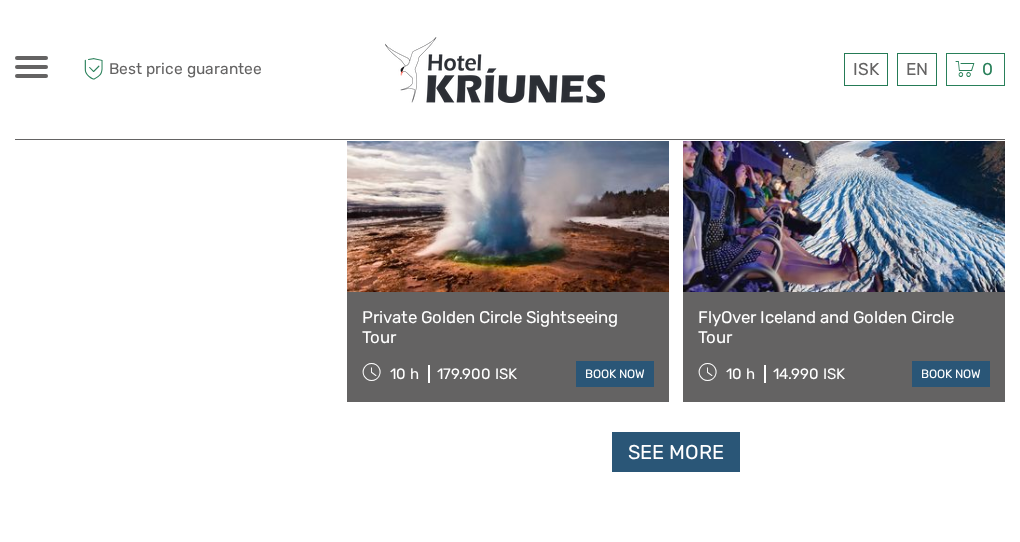 select 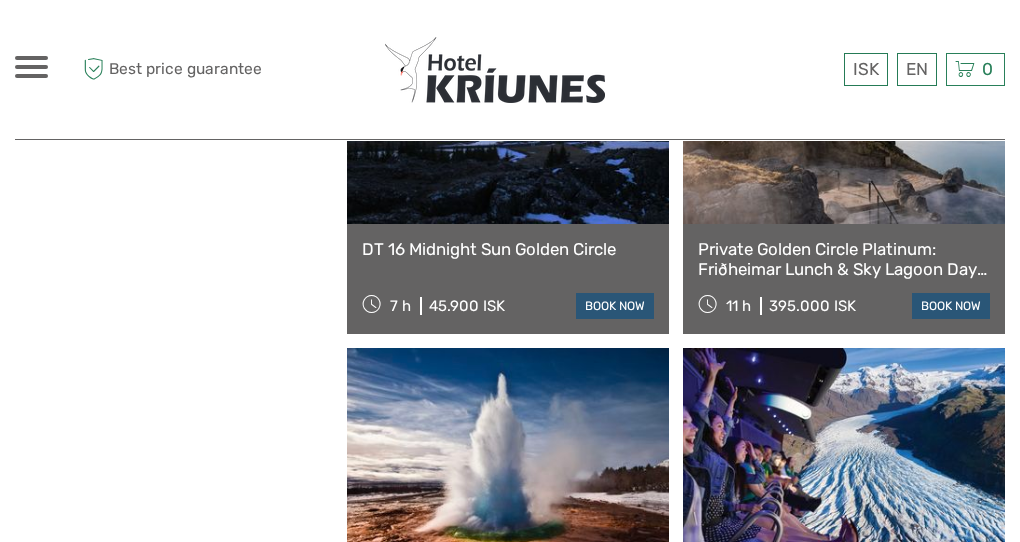 scroll, scrollTop: 0, scrollLeft: 0, axis: both 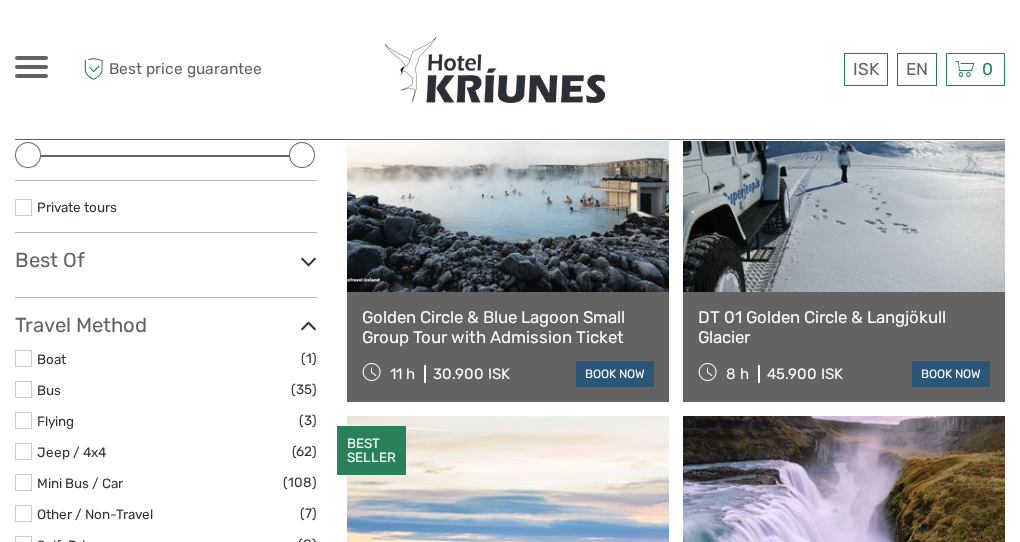 click at bounding box center [844, 182] 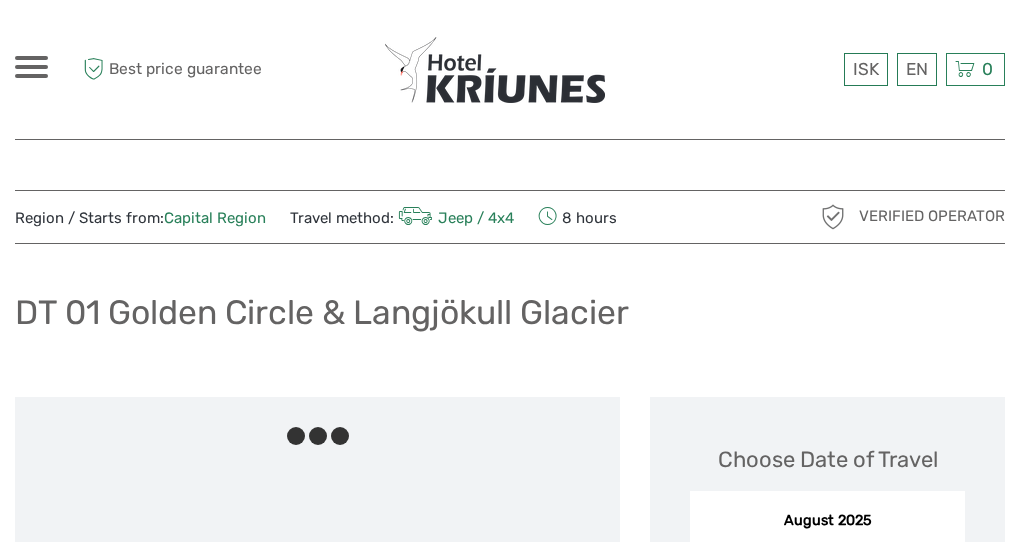 scroll, scrollTop: 0, scrollLeft: 0, axis: both 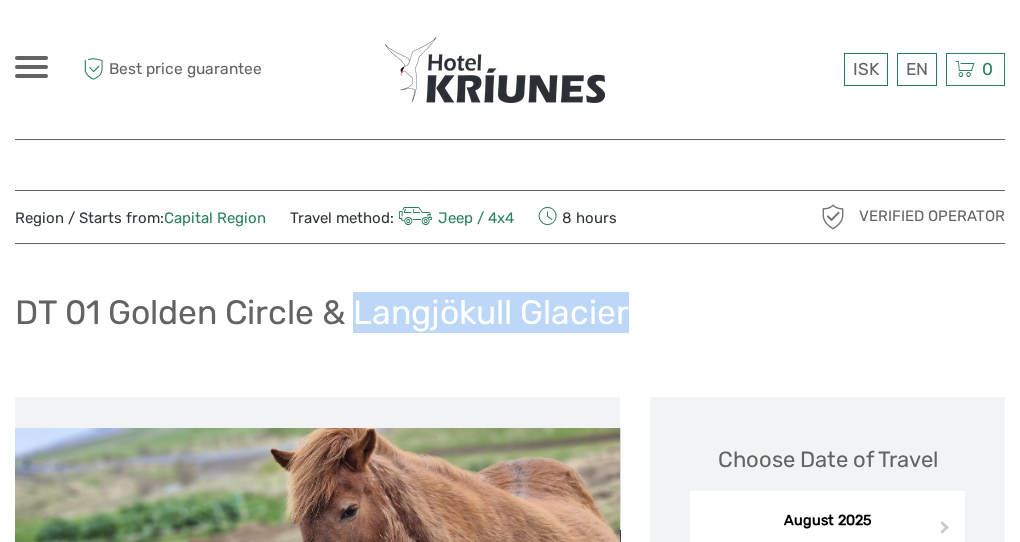 drag, startPoint x: 355, startPoint y: 312, endPoint x: 639, endPoint y: 323, distance: 284.21295 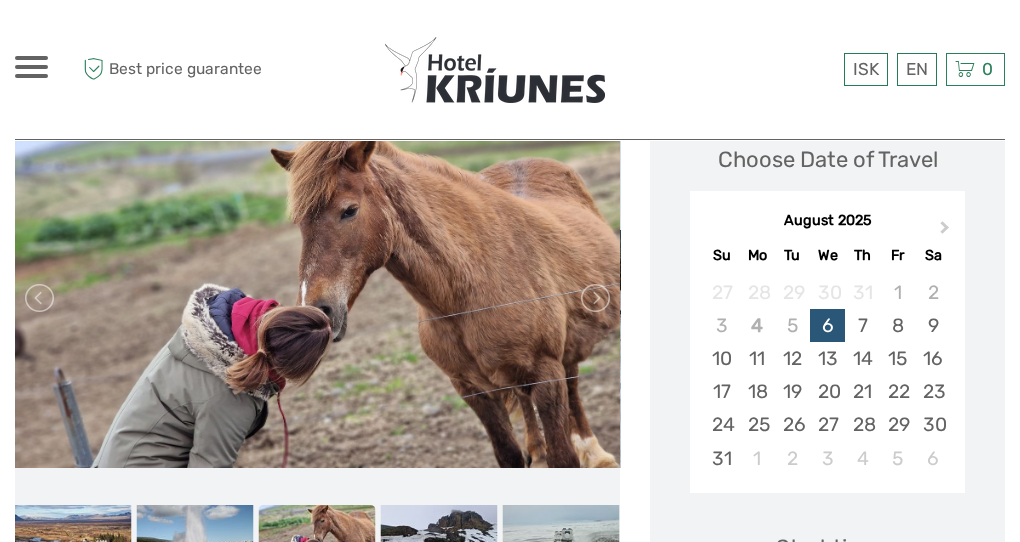 scroll, scrollTop: 600, scrollLeft: 0, axis: vertical 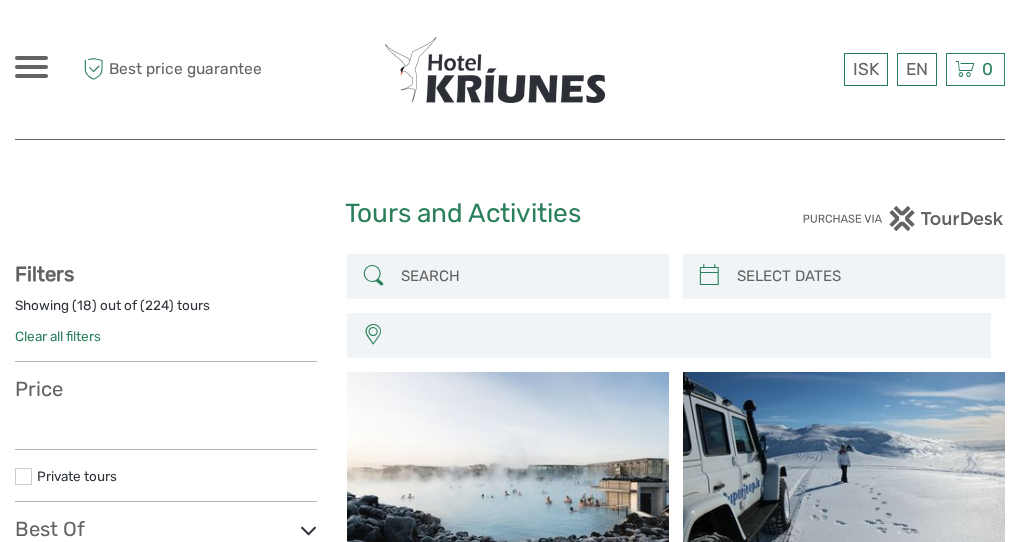 select 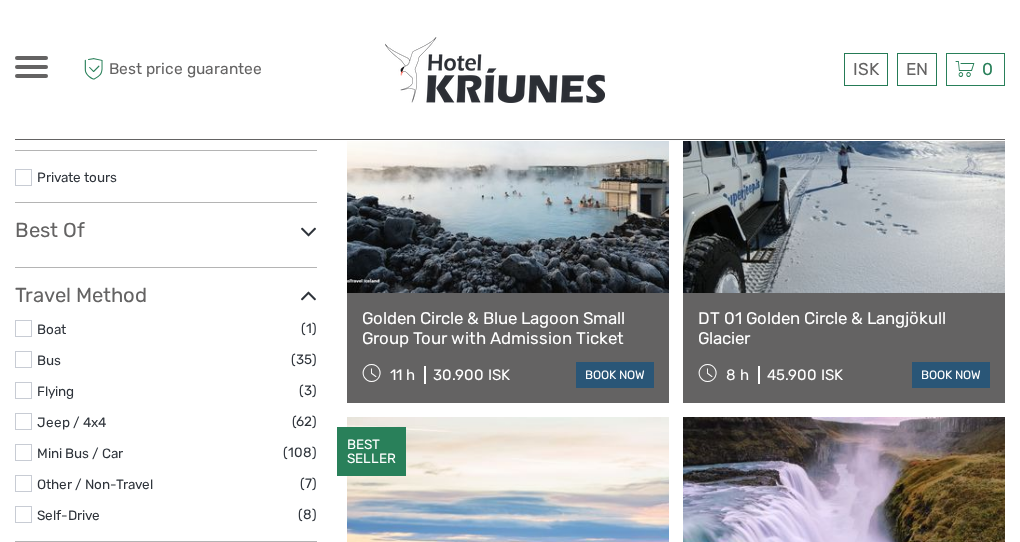 scroll, scrollTop: 300, scrollLeft: 0, axis: vertical 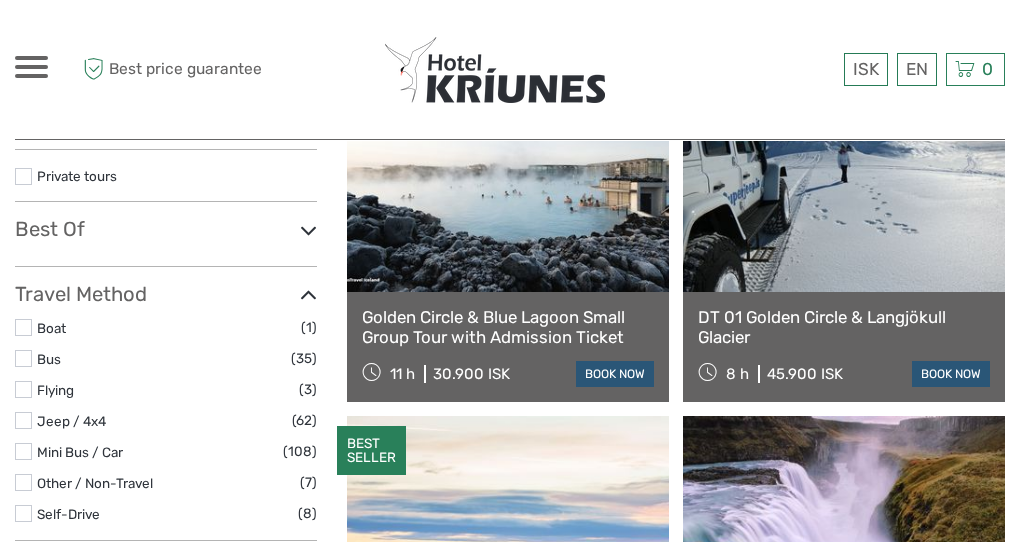select 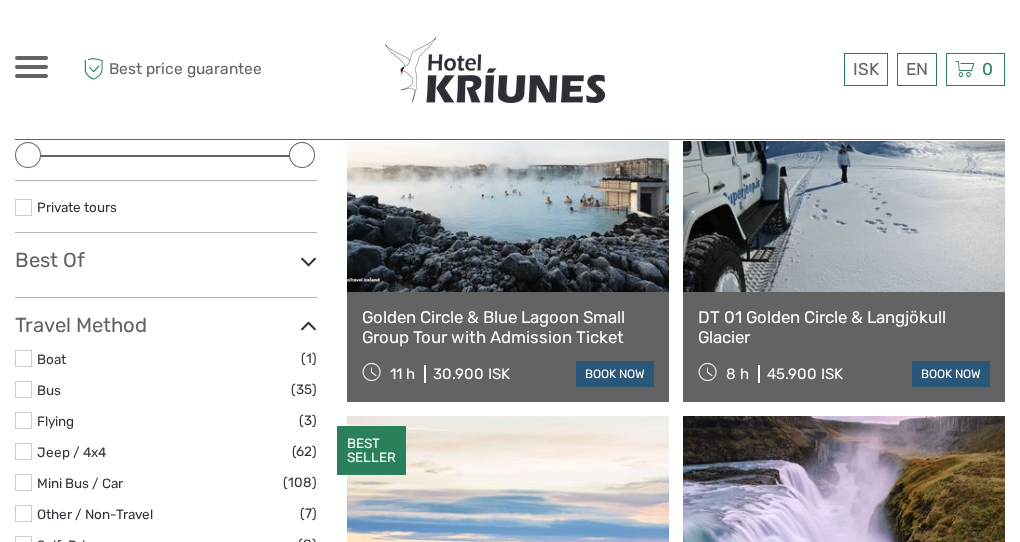 scroll, scrollTop: 0, scrollLeft: 0, axis: both 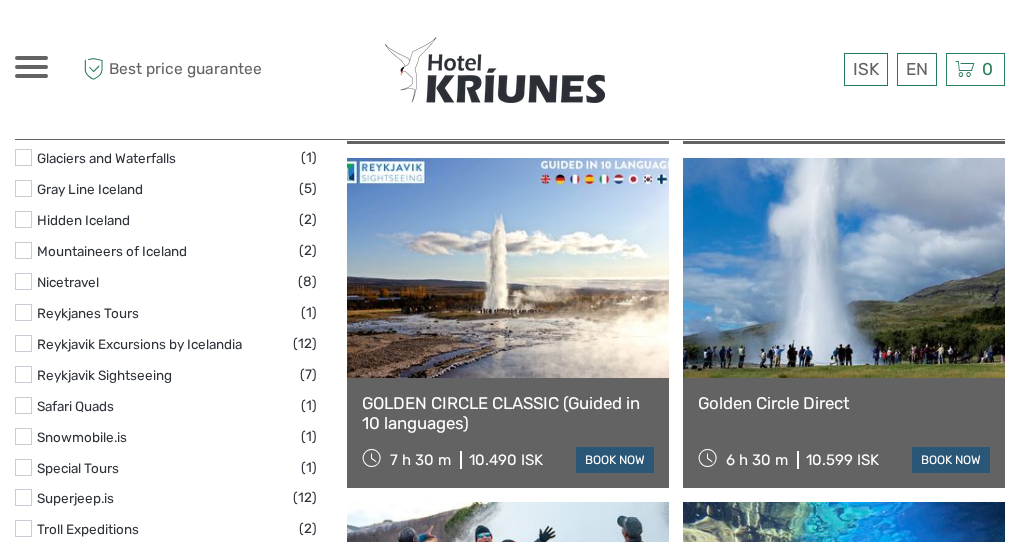 click at bounding box center [508, 268] 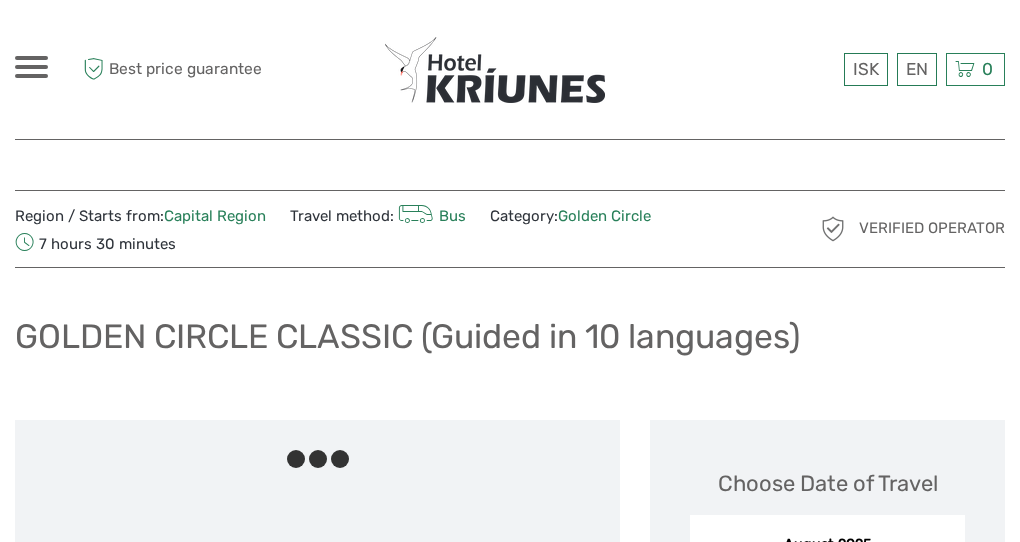 scroll, scrollTop: 0, scrollLeft: 0, axis: both 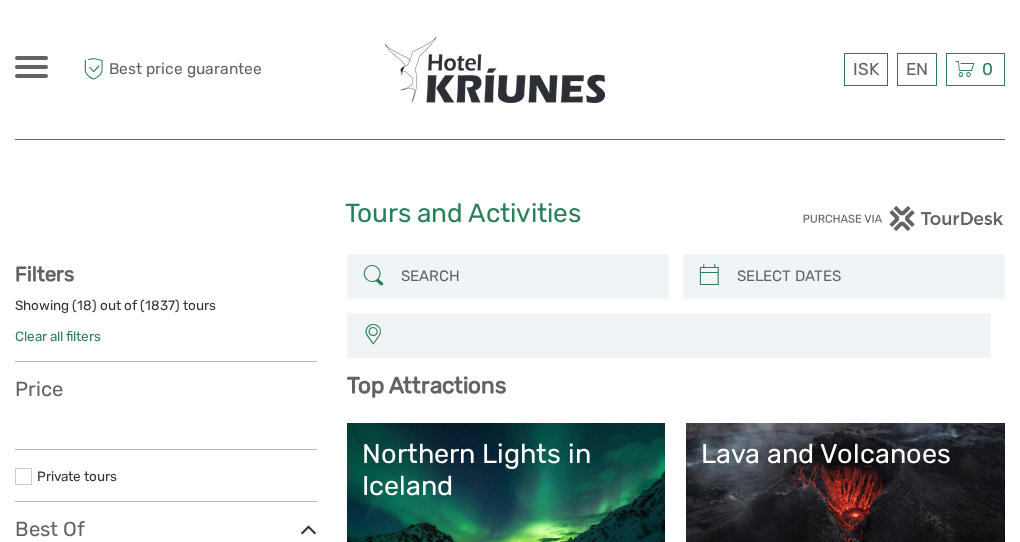 select 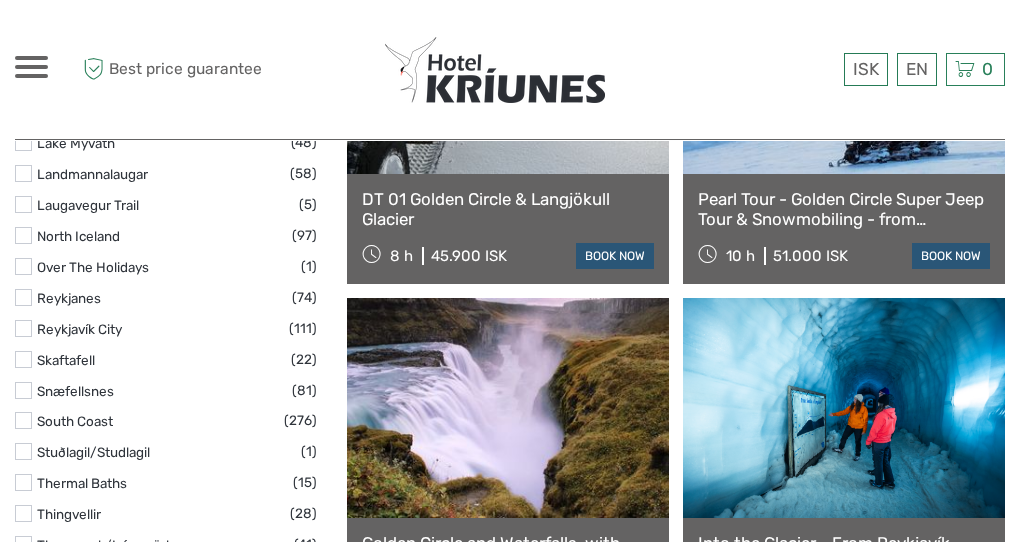 scroll, scrollTop: 1246, scrollLeft: 0, axis: vertical 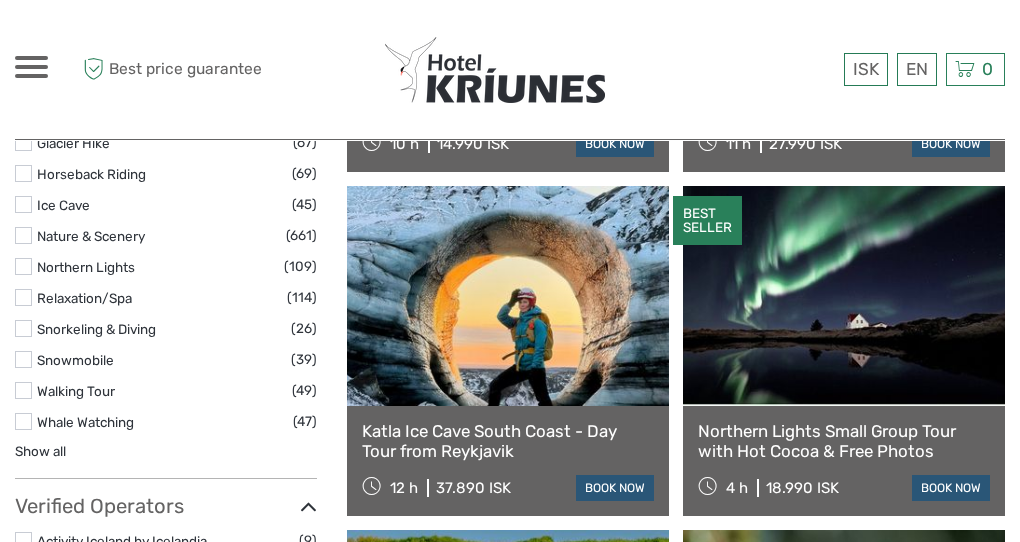 click at bounding box center [508, 296] 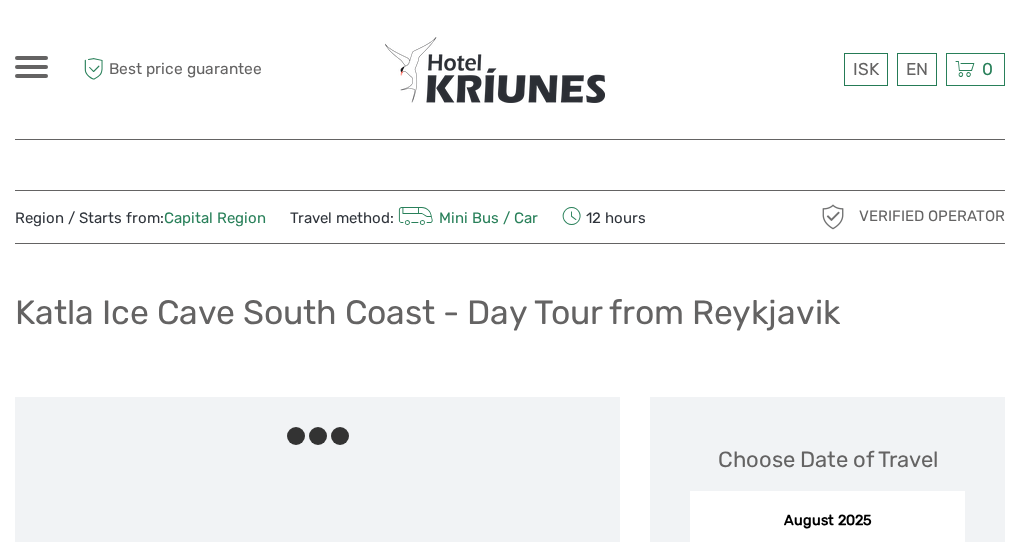 scroll, scrollTop: 0, scrollLeft: 0, axis: both 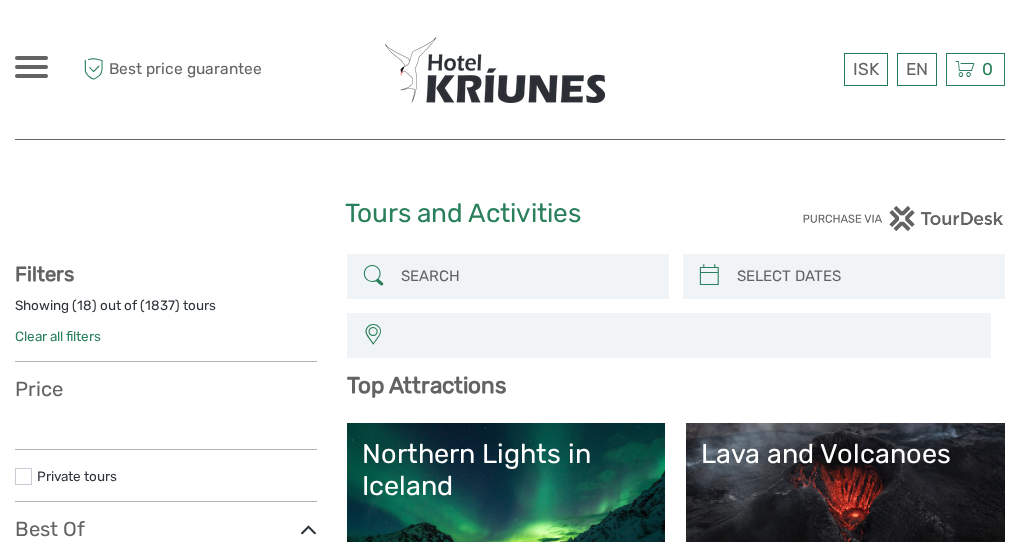 select 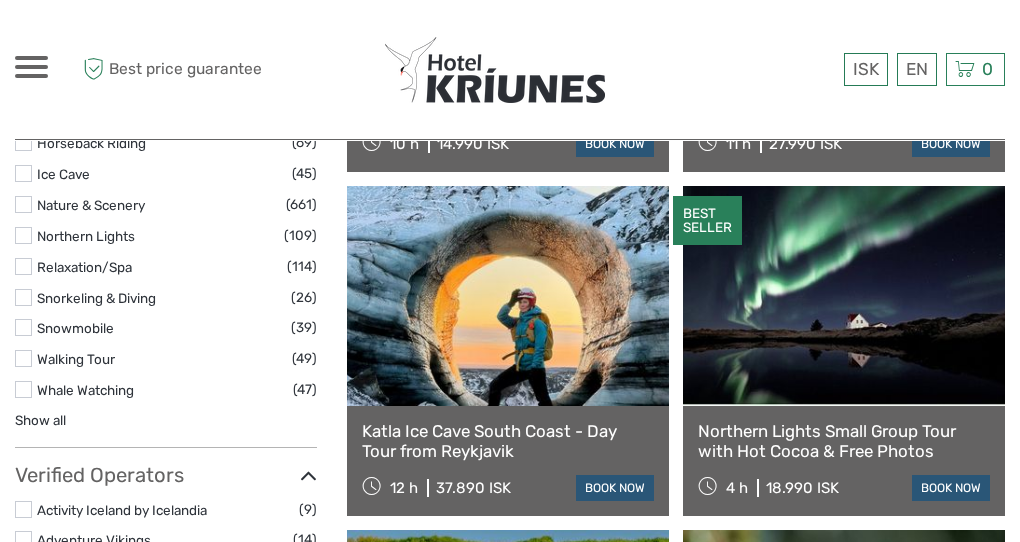 select 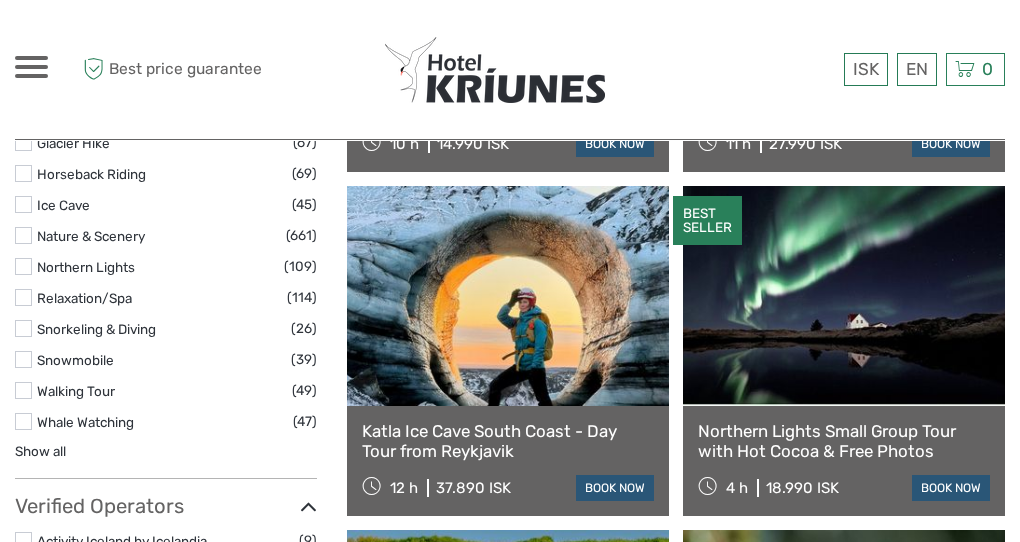 scroll, scrollTop: 0, scrollLeft: 0, axis: both 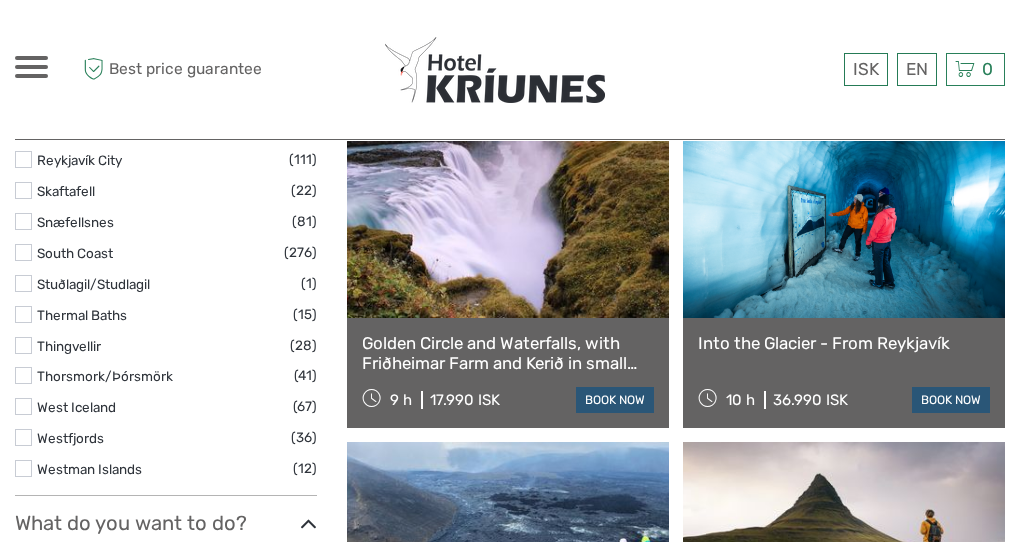 click at bounding box center [508, 208] 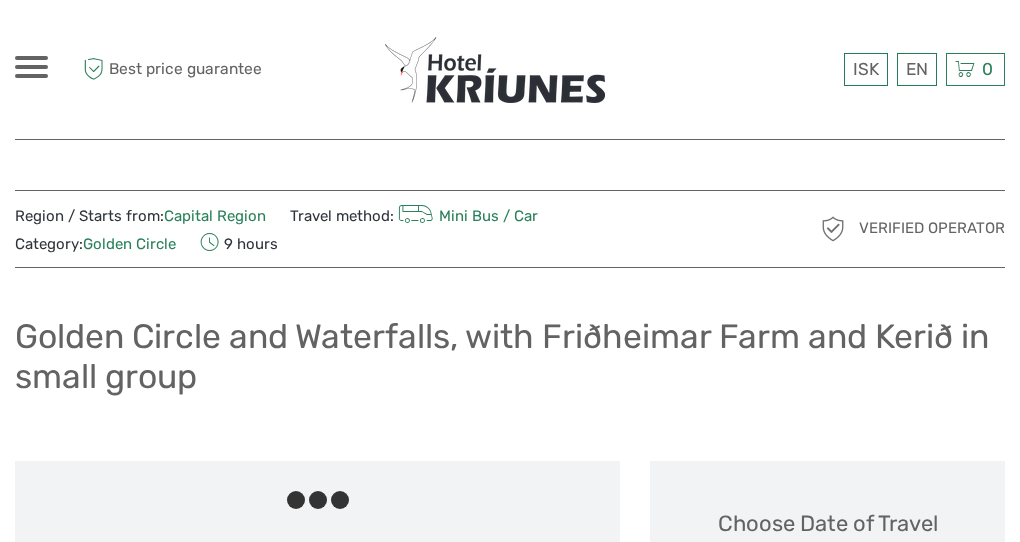 scroll, scrollTop: 0, scrollLeft: 0, axis: both 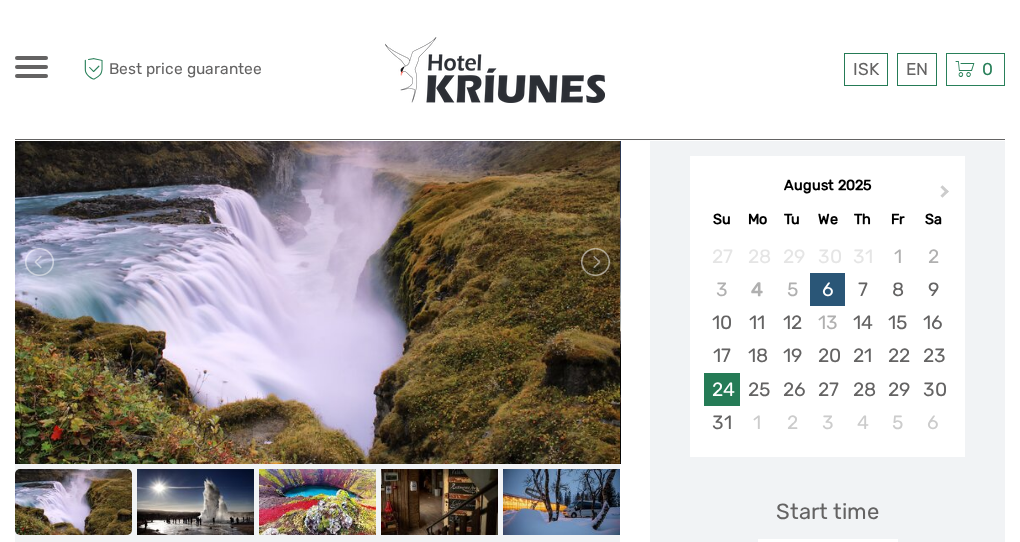click on "24" at bounding box center [721, 389] 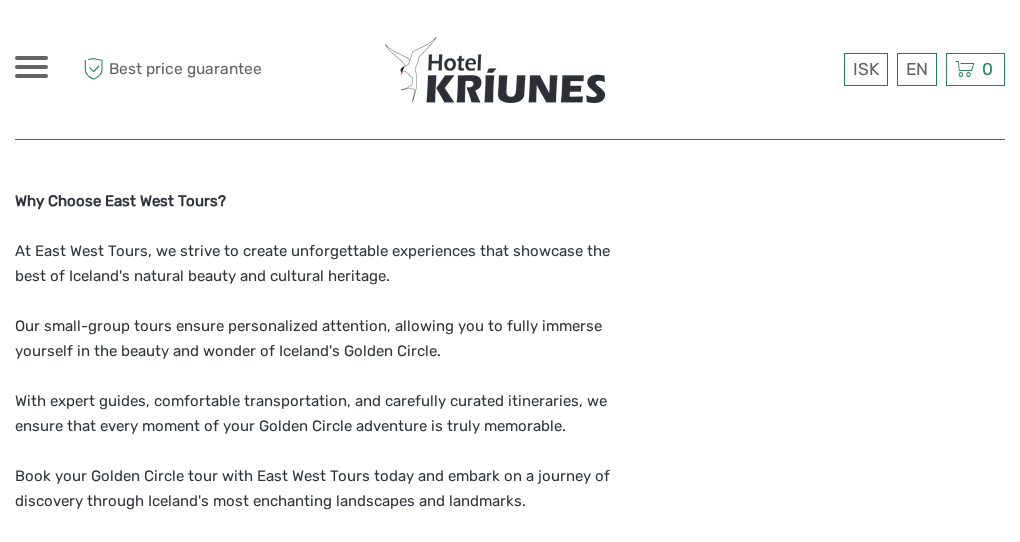 scroll, scrollTop: 1999, scrollLeft: 0, axis: vertical 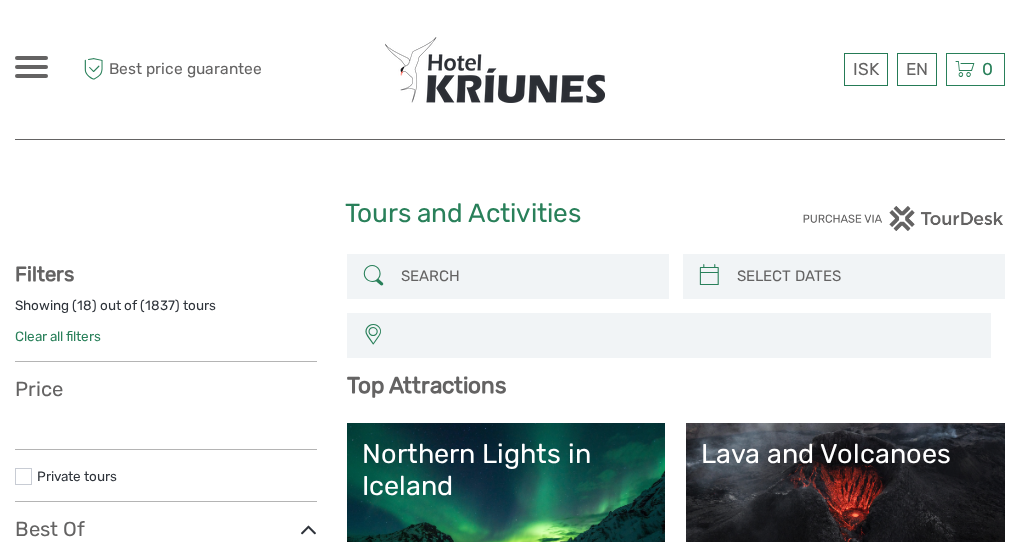 select 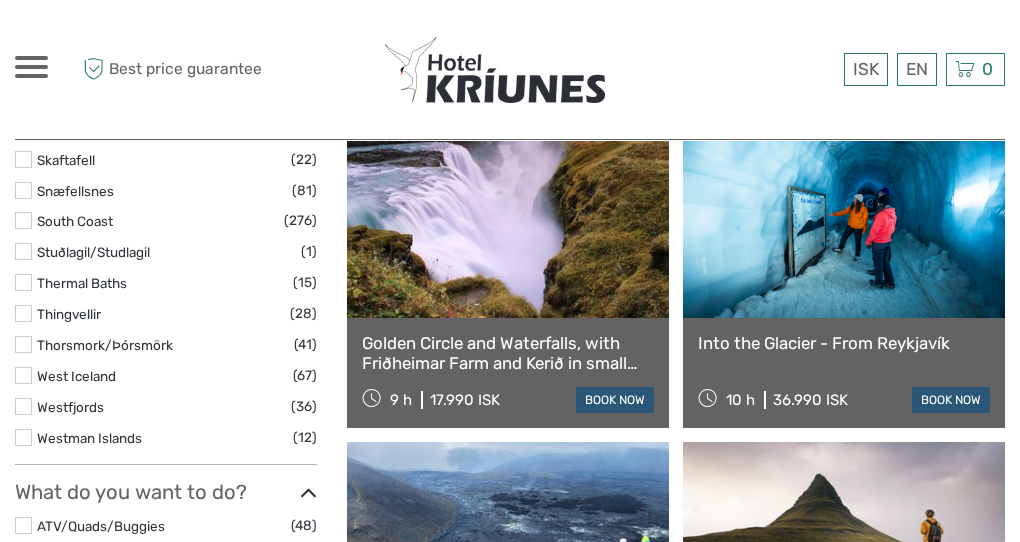 scroll, scrollTop: 1446, scrollLeft: 0, axis: vertical 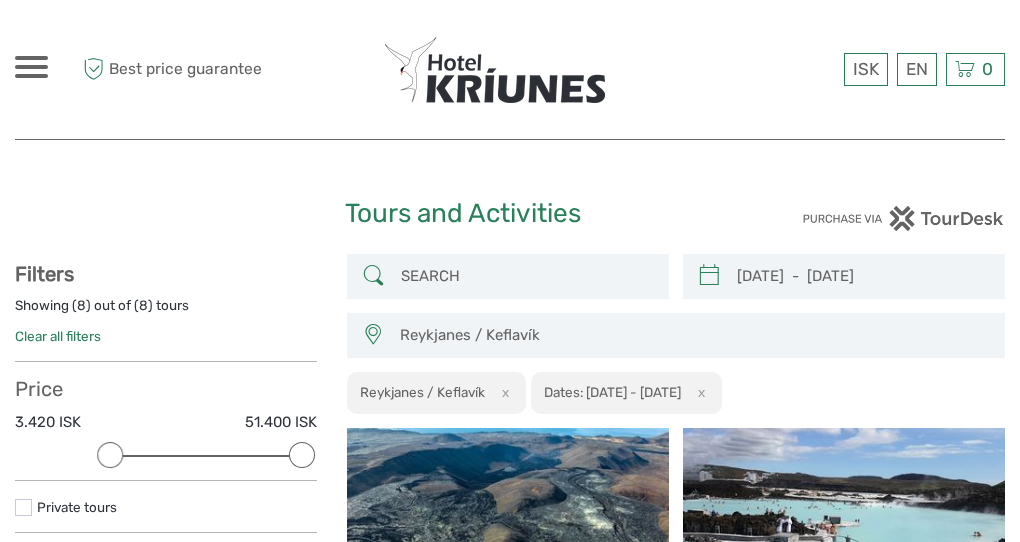 click at bounding box center (526, 276) 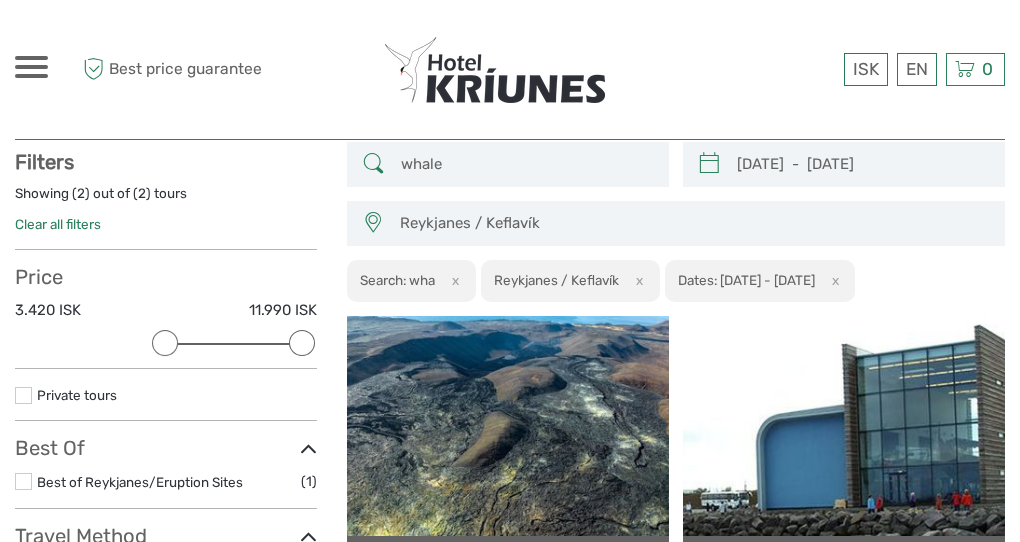 scroll, scrollTop: 113, scrollLeft: 0, axis: vertical 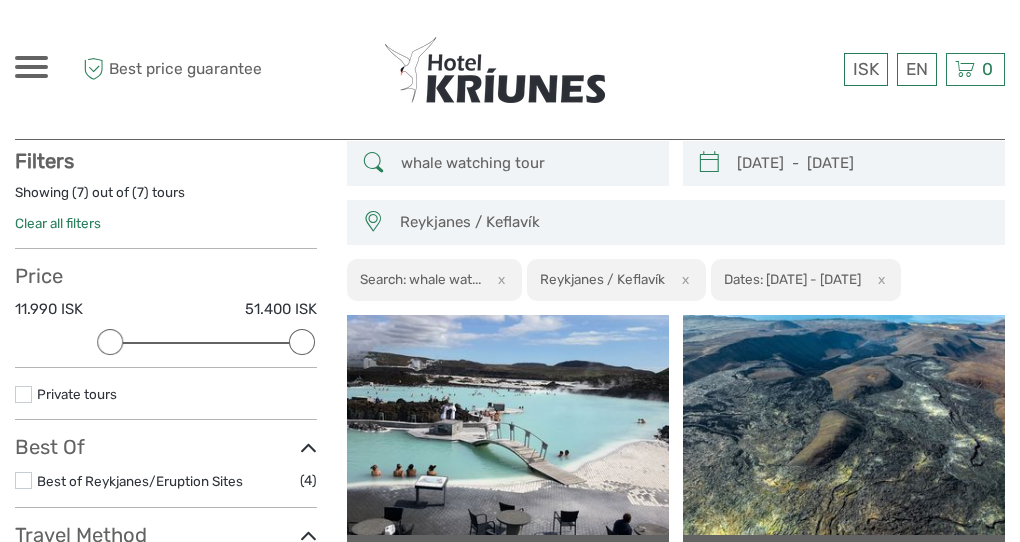type on "whale watching tour" 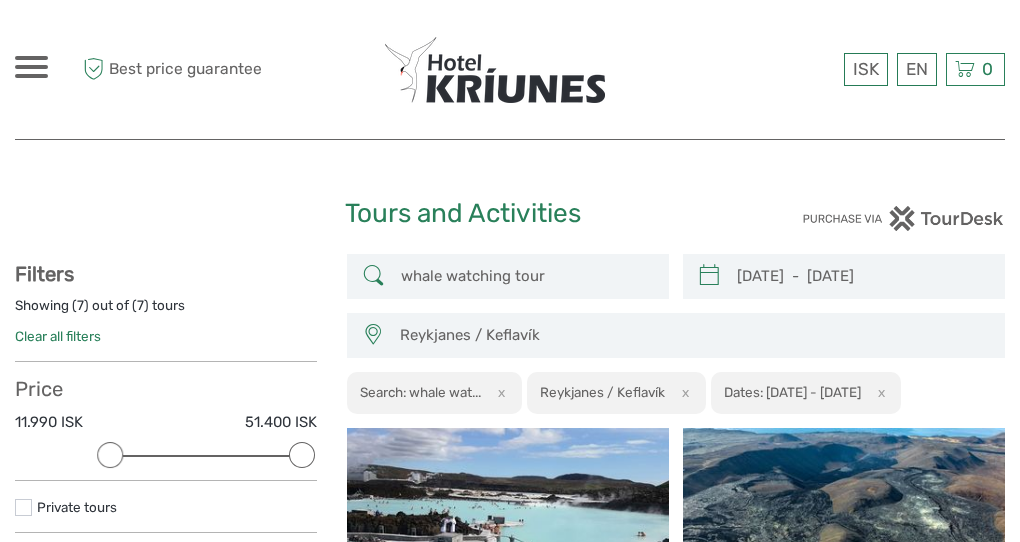 click at bounding box center (510, 69) 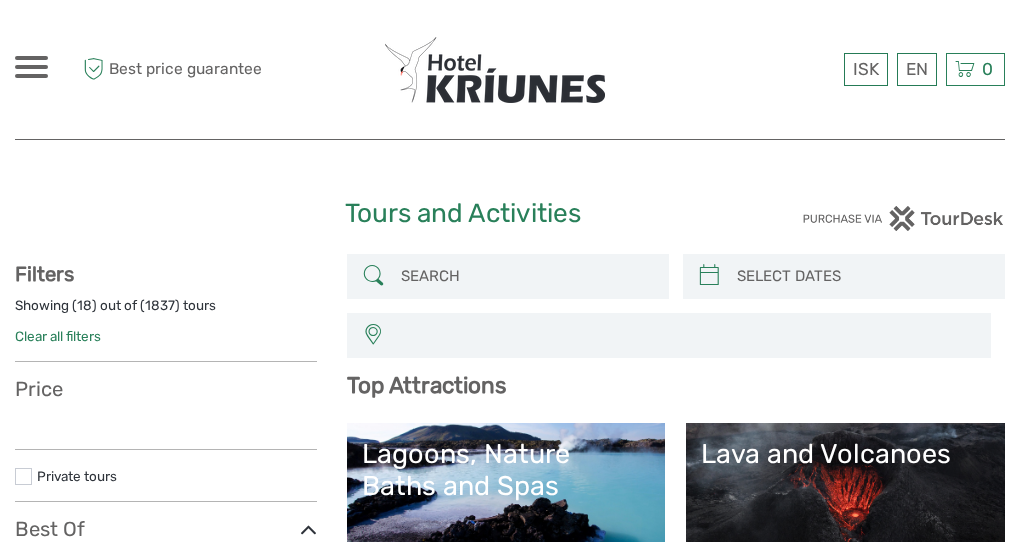 select 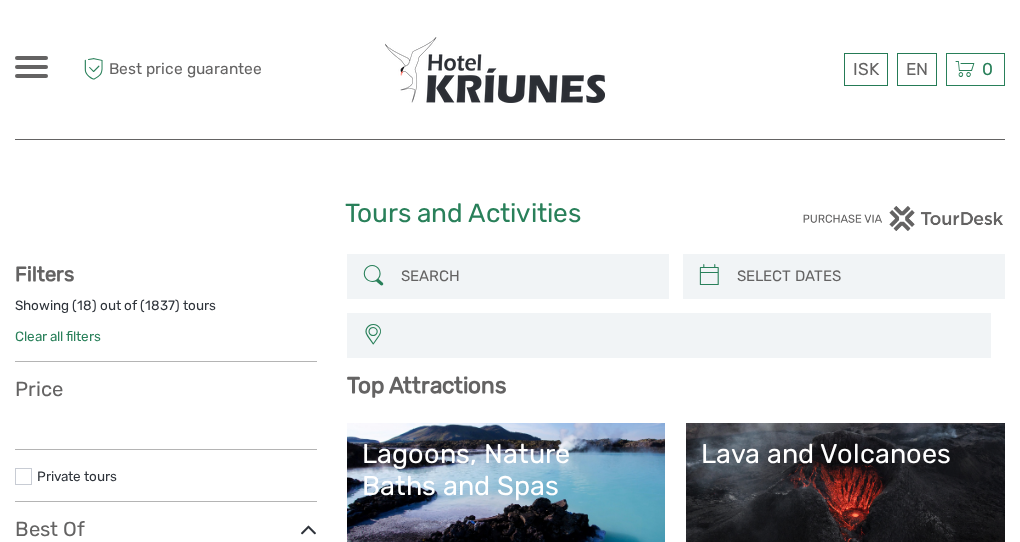 select 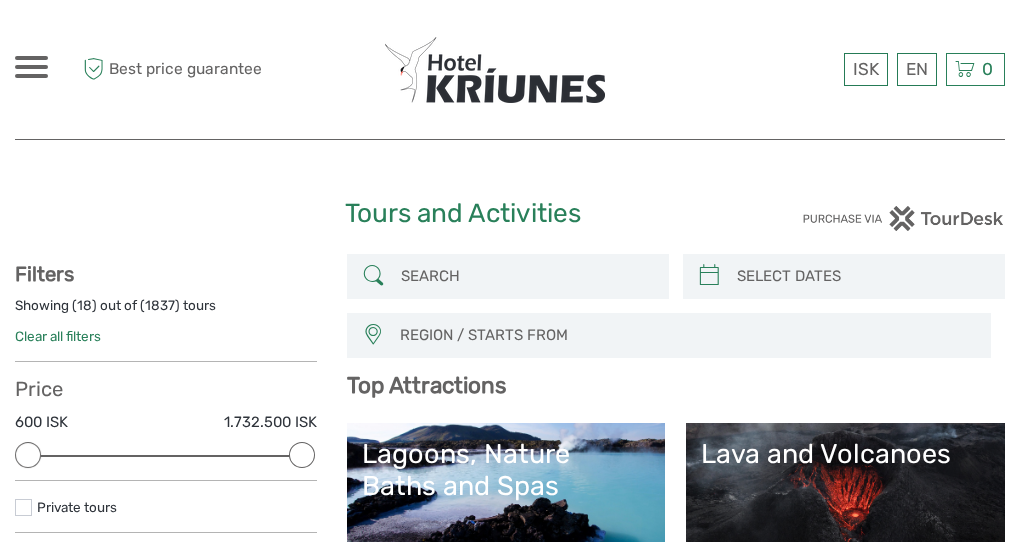 scroll, scrollTop: 0, scrollLeft: 0, axis: both 